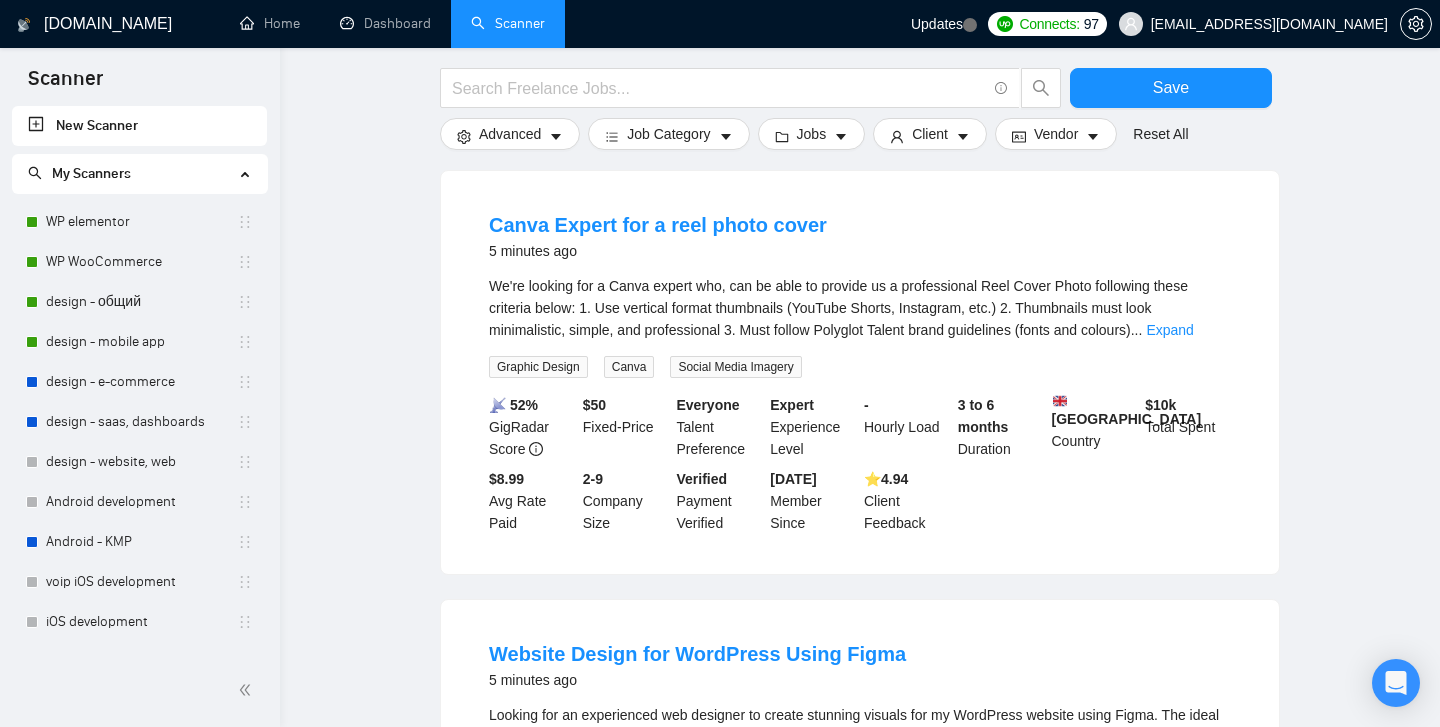 scroll, scrollTop: 214, scrollLeft: 0, axis: vertical 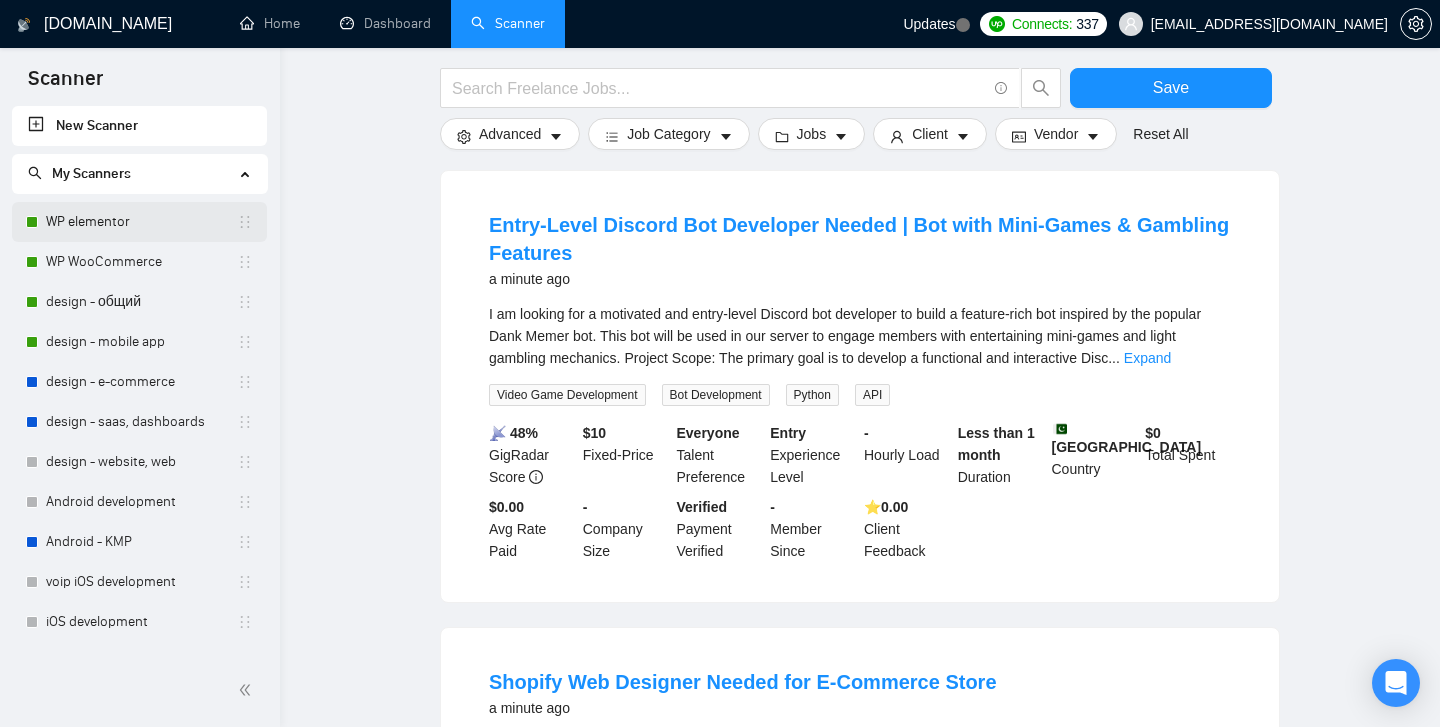 click on "WP elementor" at bounding box center (141, 222) 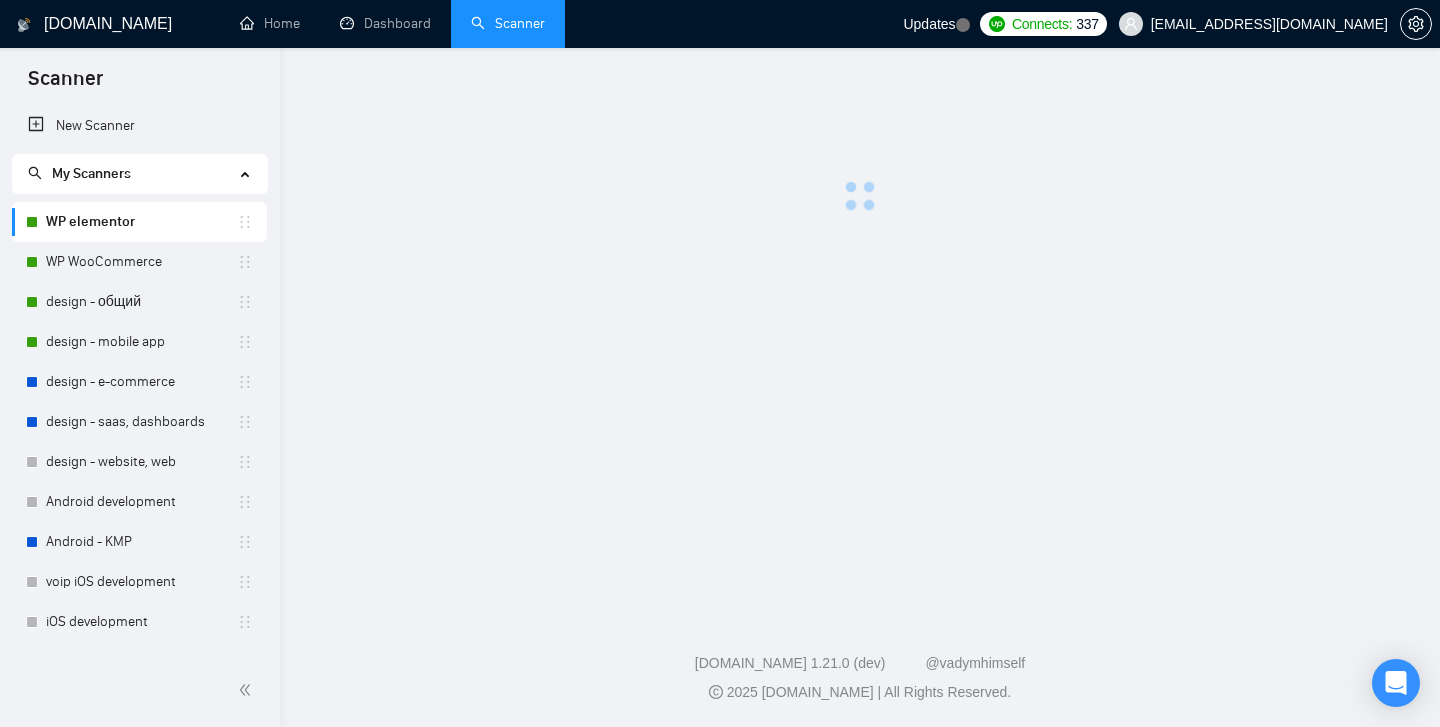 scroll, scrollTop: 0, scrollLeft: 0, axis: both 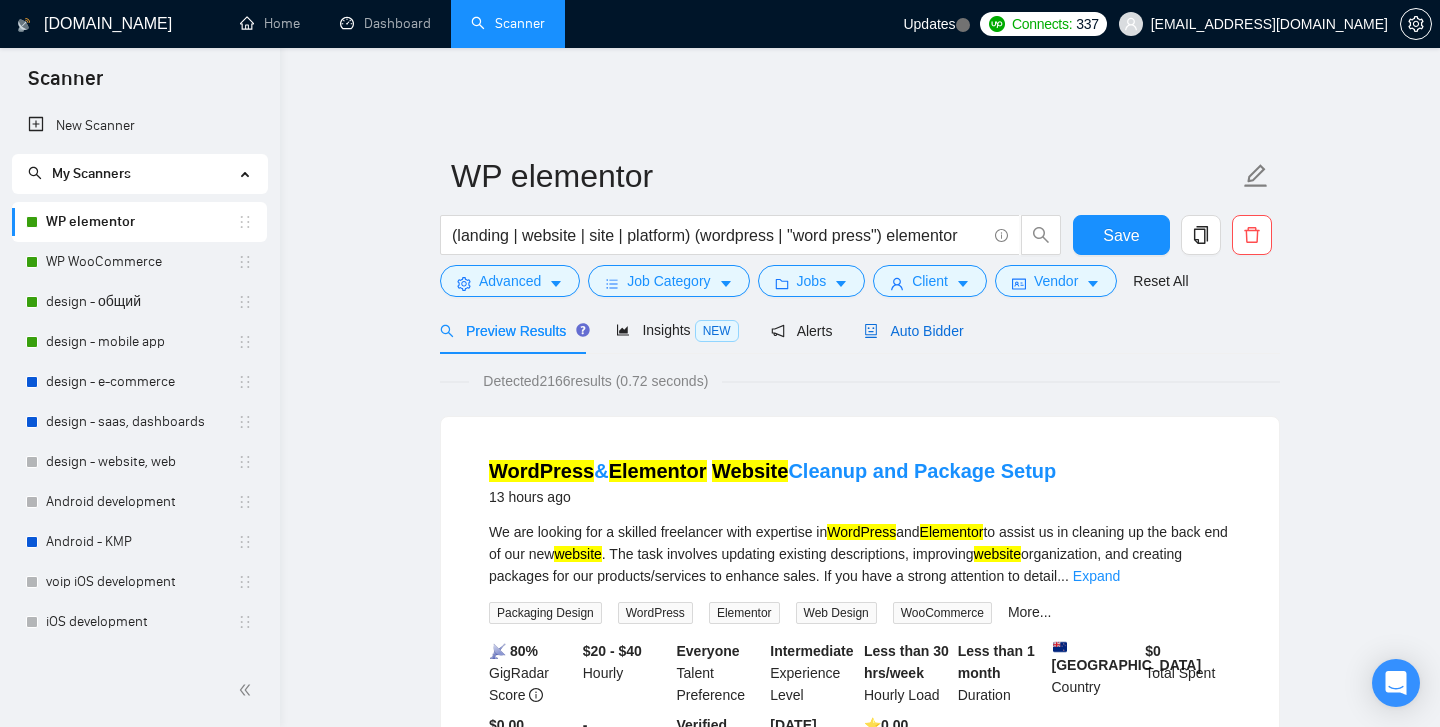 click on "Auto Bidder" at bounding box center (913, 331) 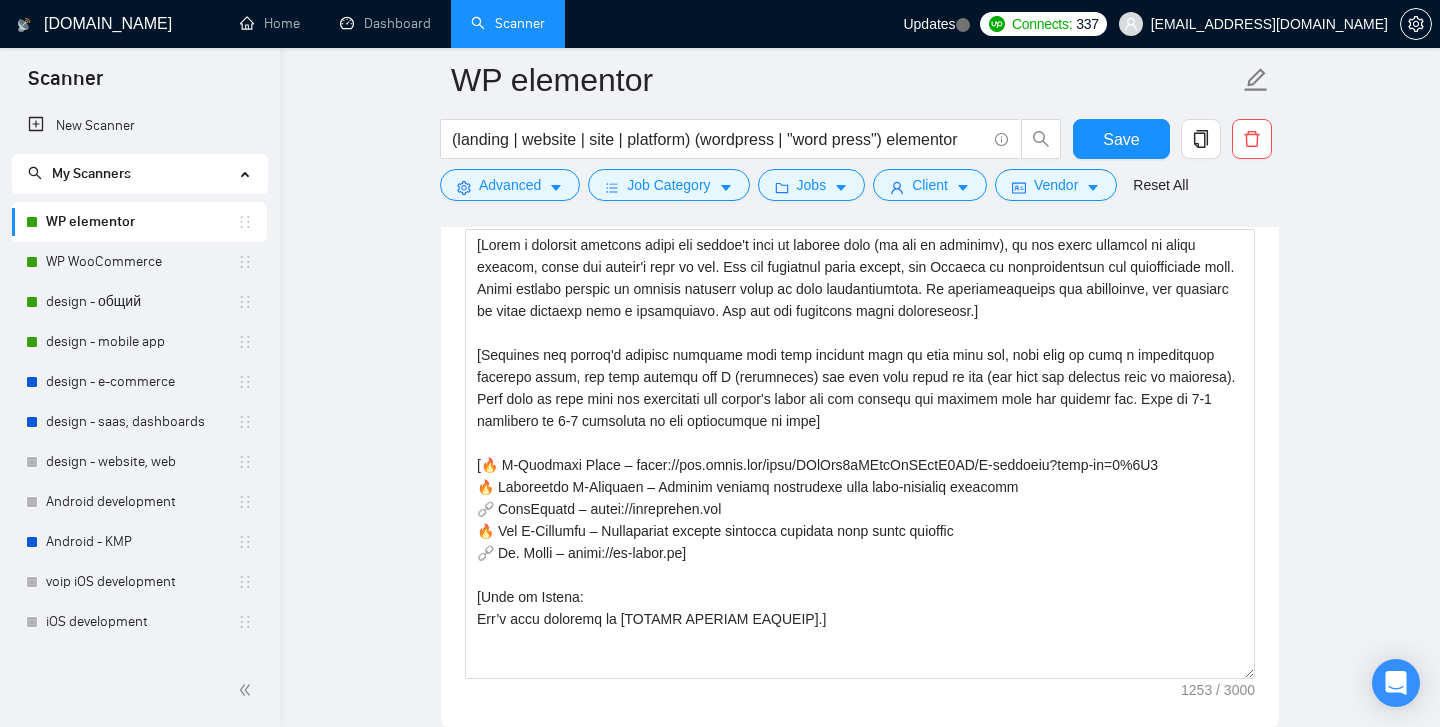 scroll, scrollTop: 1412, scrollLeft: 0, axis: vertical 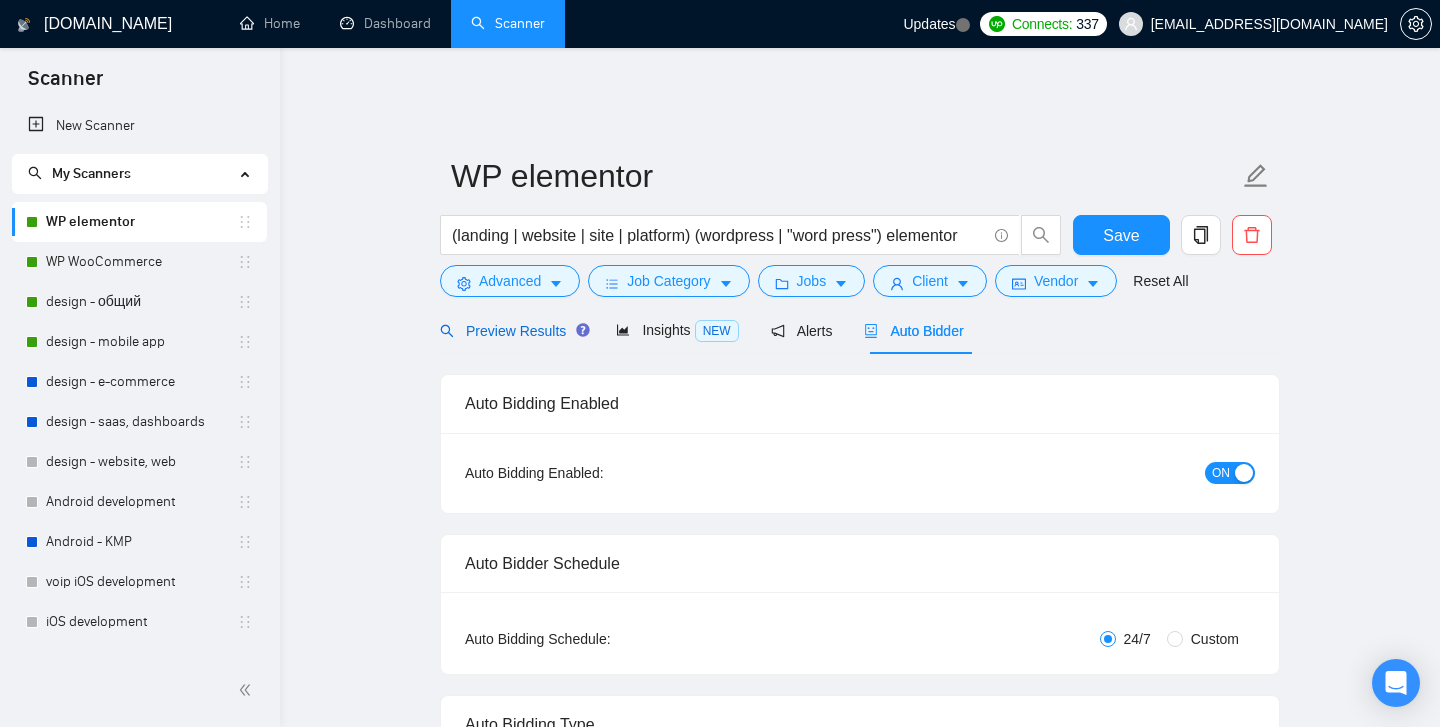 click on "Preview Results" at bounding box center [512, 331] 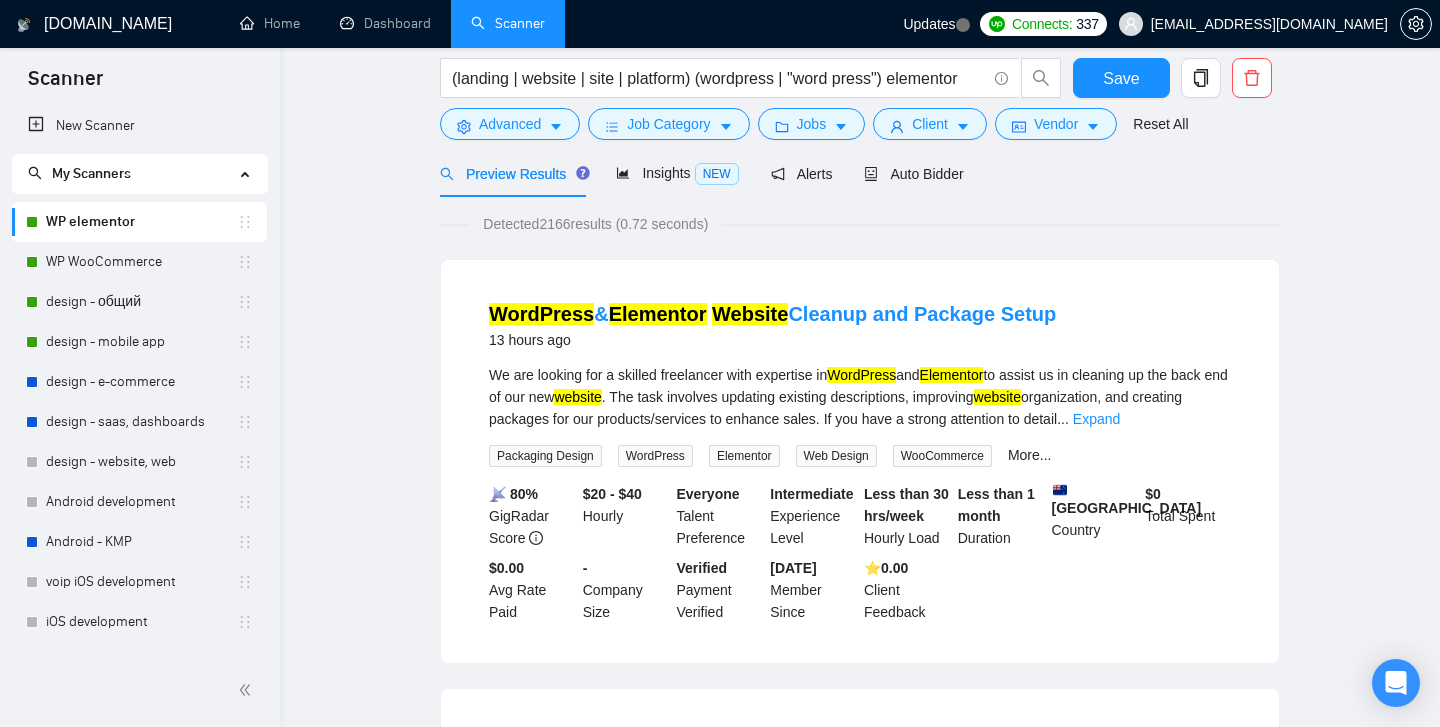scroll, scrollTop: 0, scrollLeft: 0, axis: both 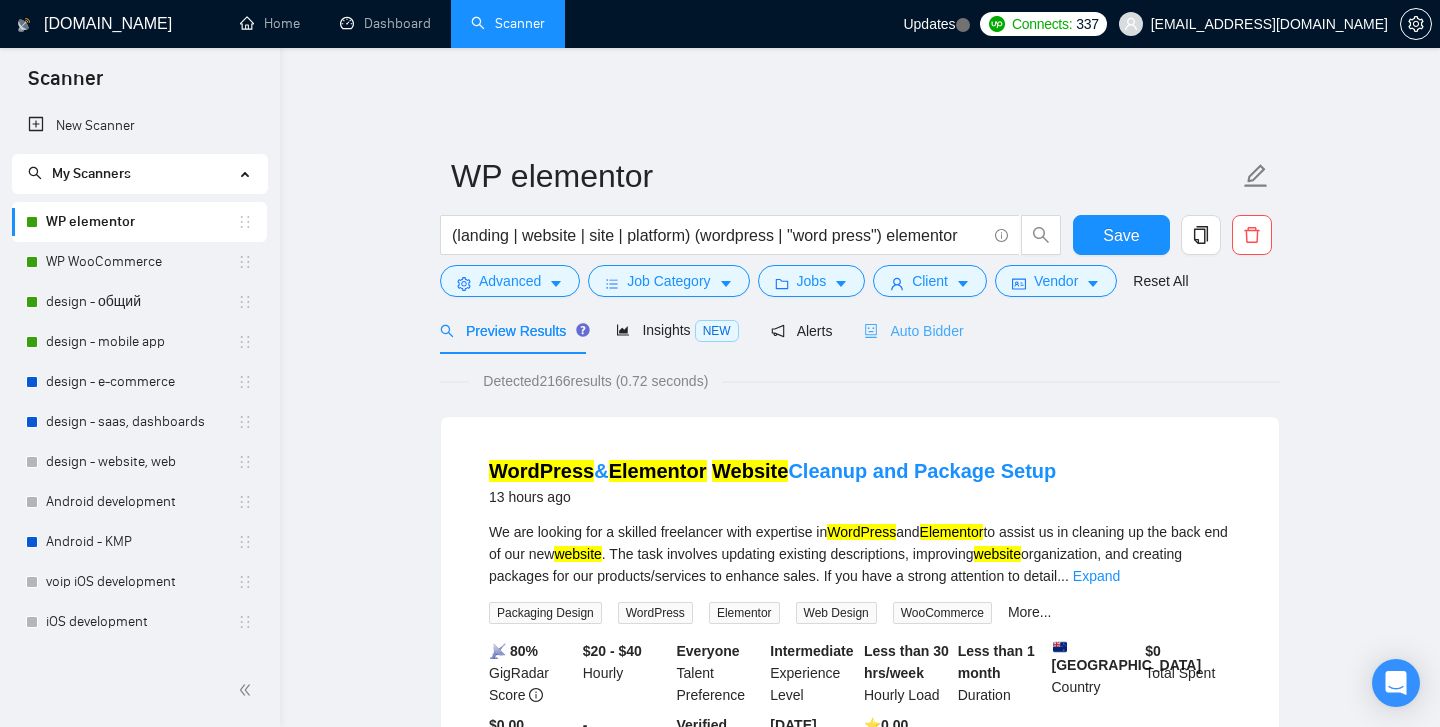 click on "Auto Bidder" at bounding box center (913, 330) 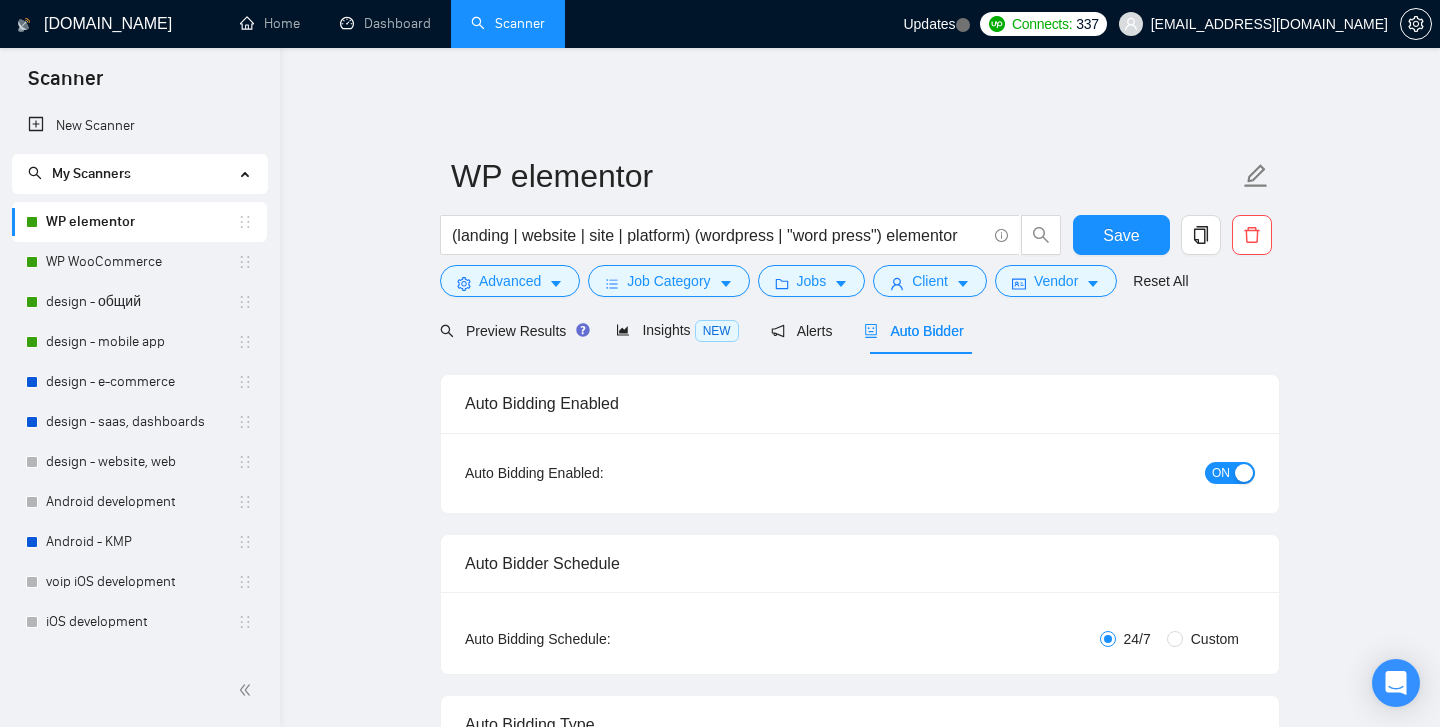type 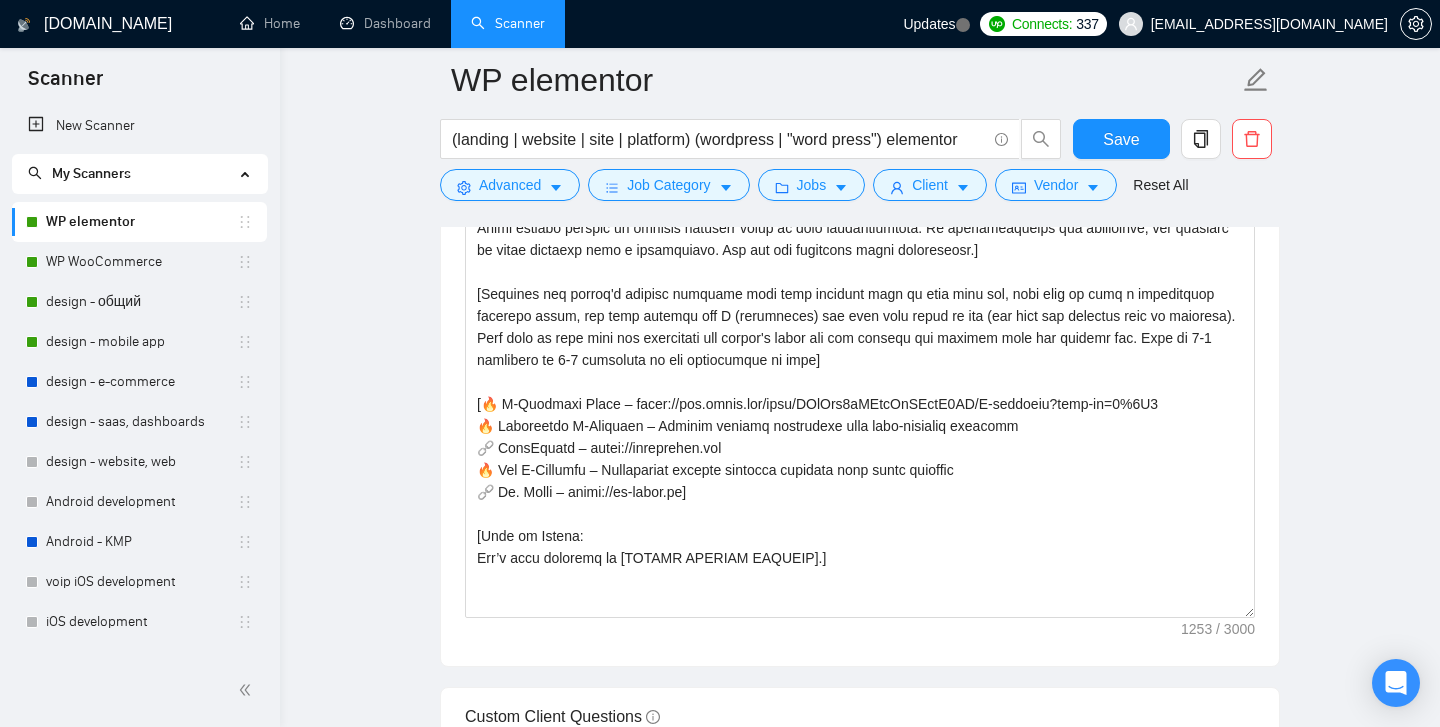 scroll, scrollTop: 1488, scrollLeft: 0, axis: vertical 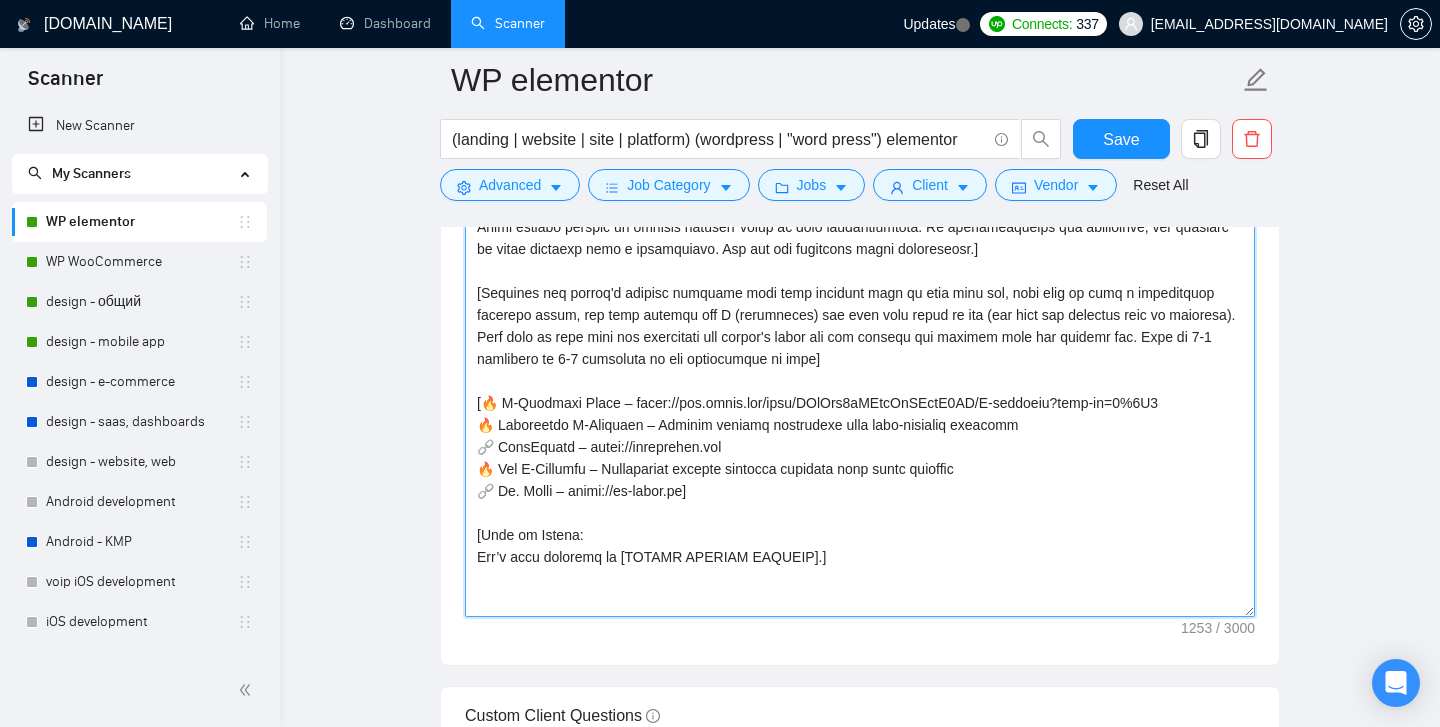 drag, startPoint x: 710, startPoint y: 484, endPoint x: 504, endPoint y: 391, distance: 226.01991 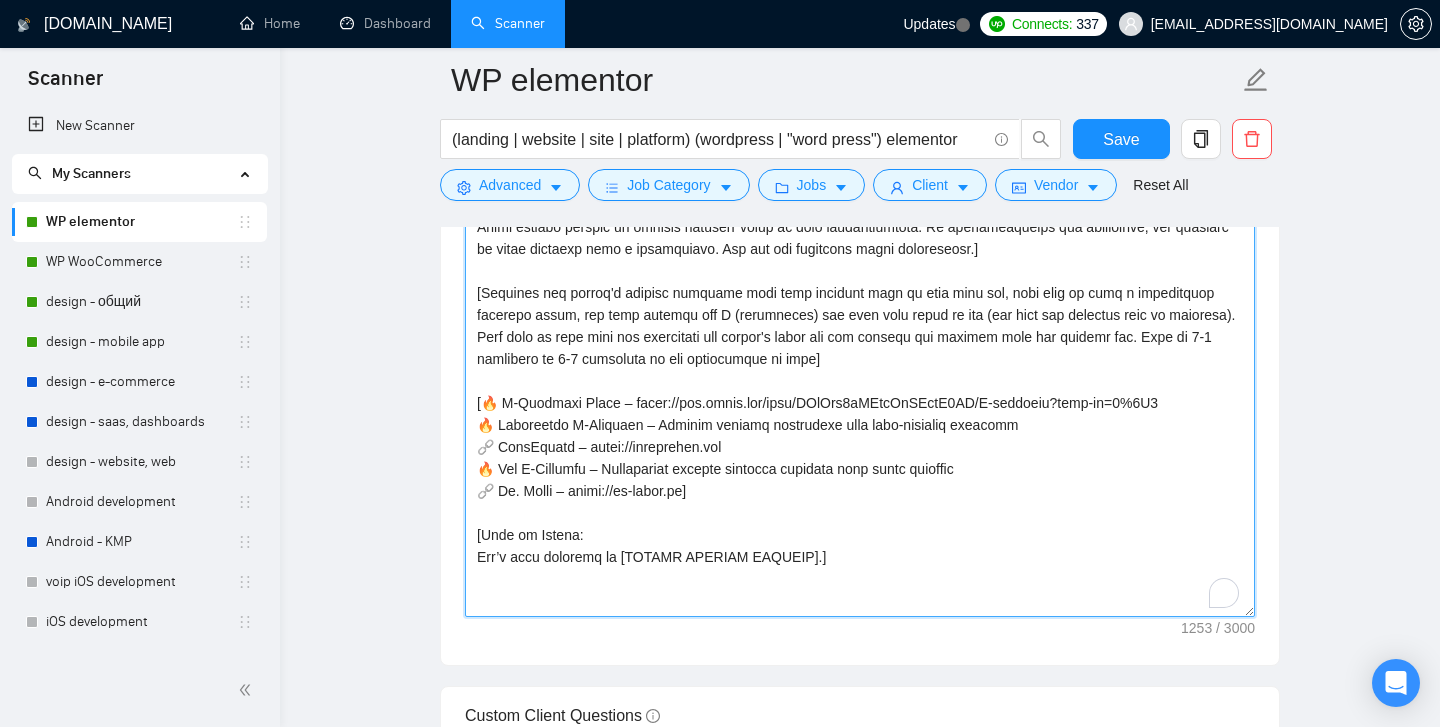 paste on "🔥 Web Portfolio Figma - [URL][DOMAIN_NAME]
[URL][DOMAIN_NAME] - e-commerce website with eco(bio) thematic, recycling trash.
[URL][DOMAIN_NAME] - interactive technology platform for rehabilitation and senior care
[URL] medical devices and care, e-commerce website (healthcare-related)
[URL][DOMAIN_NAME] - crypto-related website to sell, buy, swap, send, and stakes Digital Assets.
[URL][DOMAIN_NAME] - website for SEO consultancy
[URL][DOMAIN_NAME] - e-commerce website in [GEOGRAPHIC_DATA]
[URL][DOMAIN_NAME] - web development agency website
[URL][DOMAIN_NAME] - web development agency website" 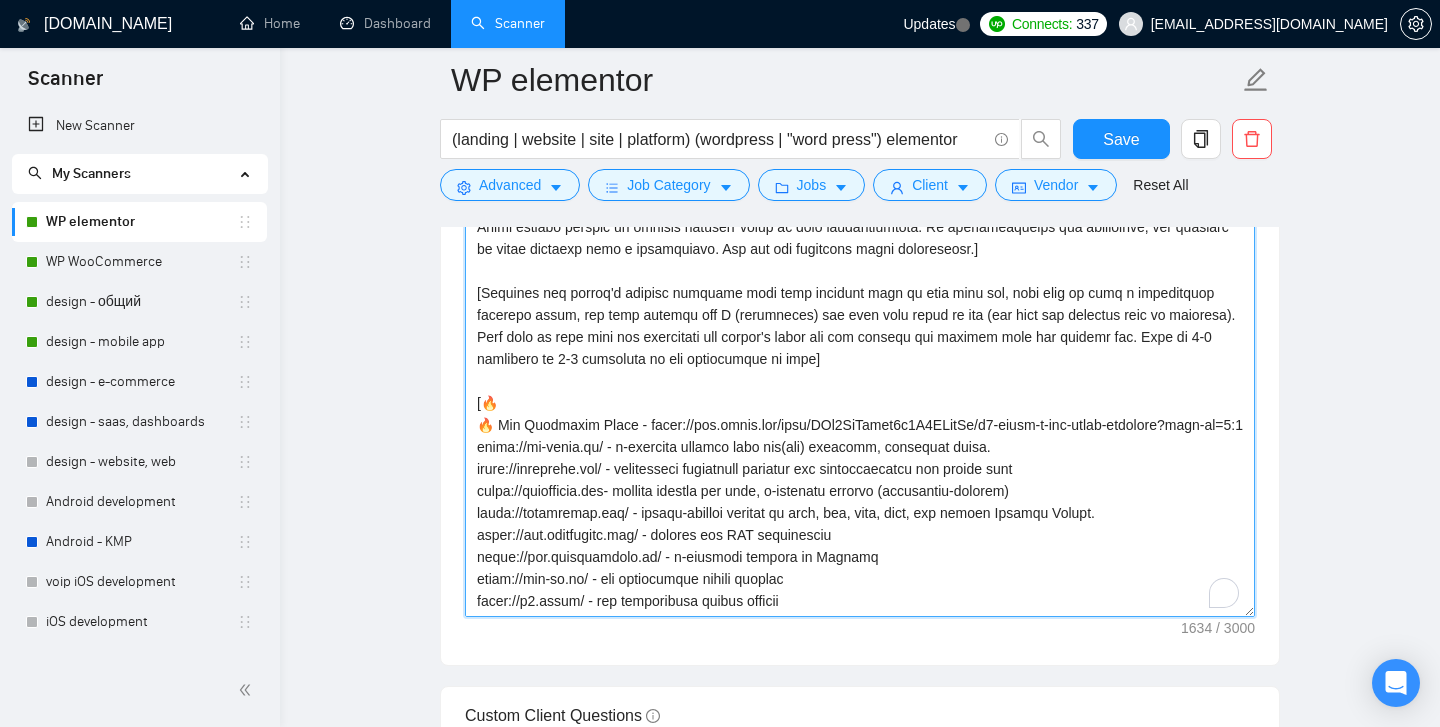 scroll, scrollTop: 16, scrollLeft: 0, axis: vertical 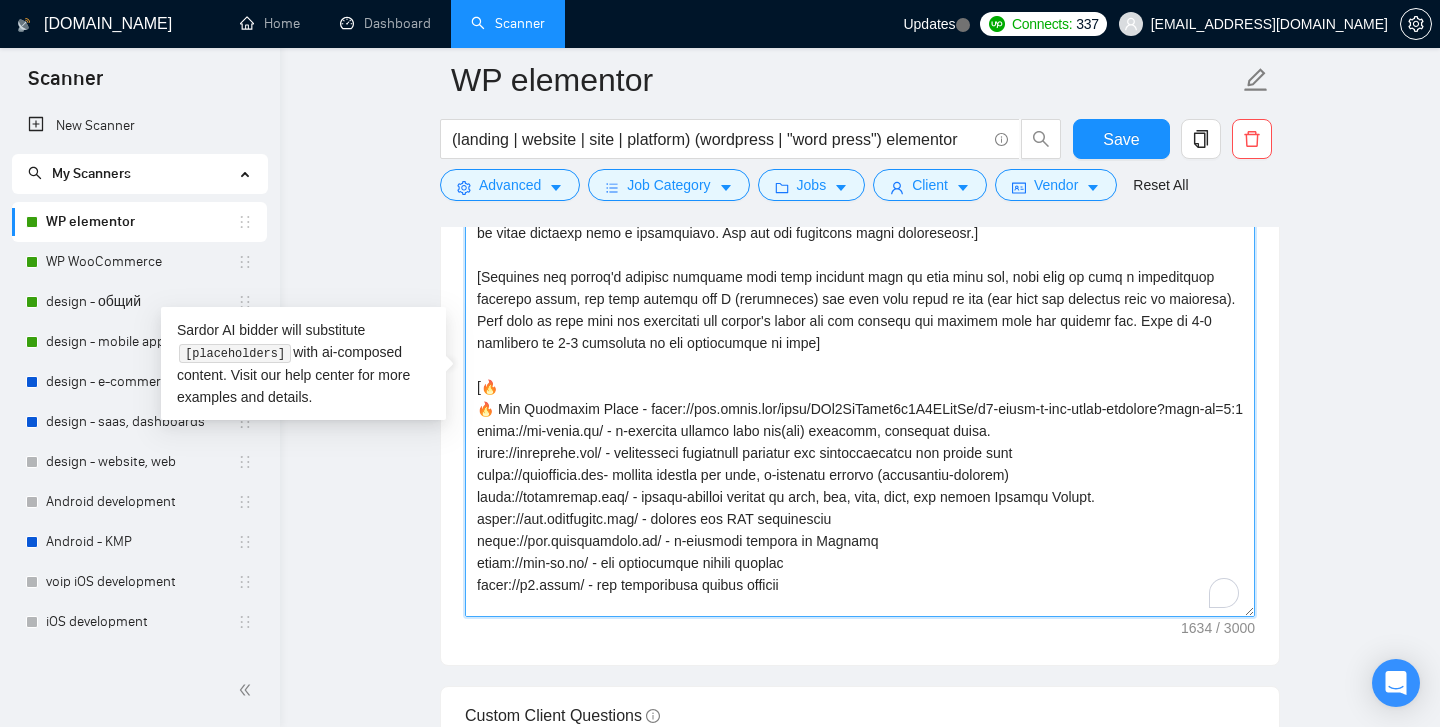click on "Cover letter template:" at bounding box center (860, 392) 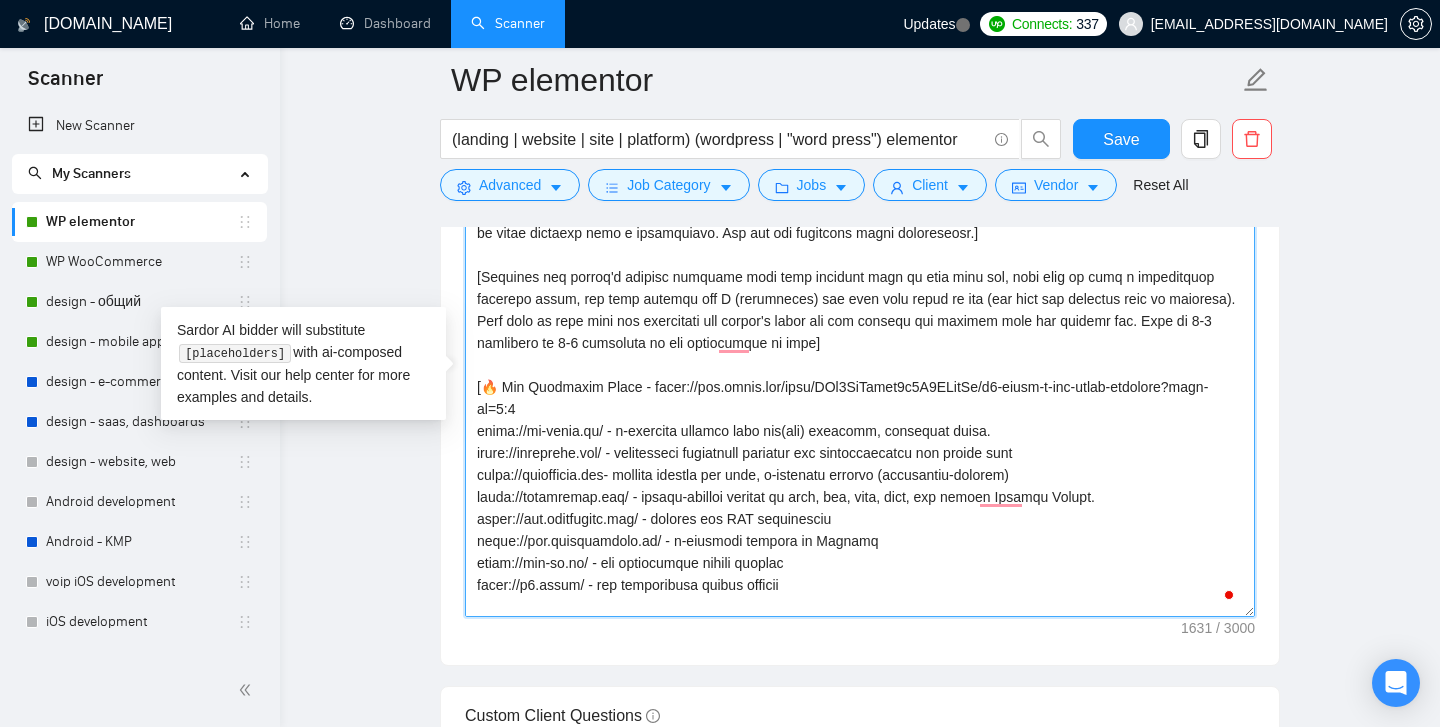 scroll, scrollTop: 16, scrollLeft: 0, axis: vertical 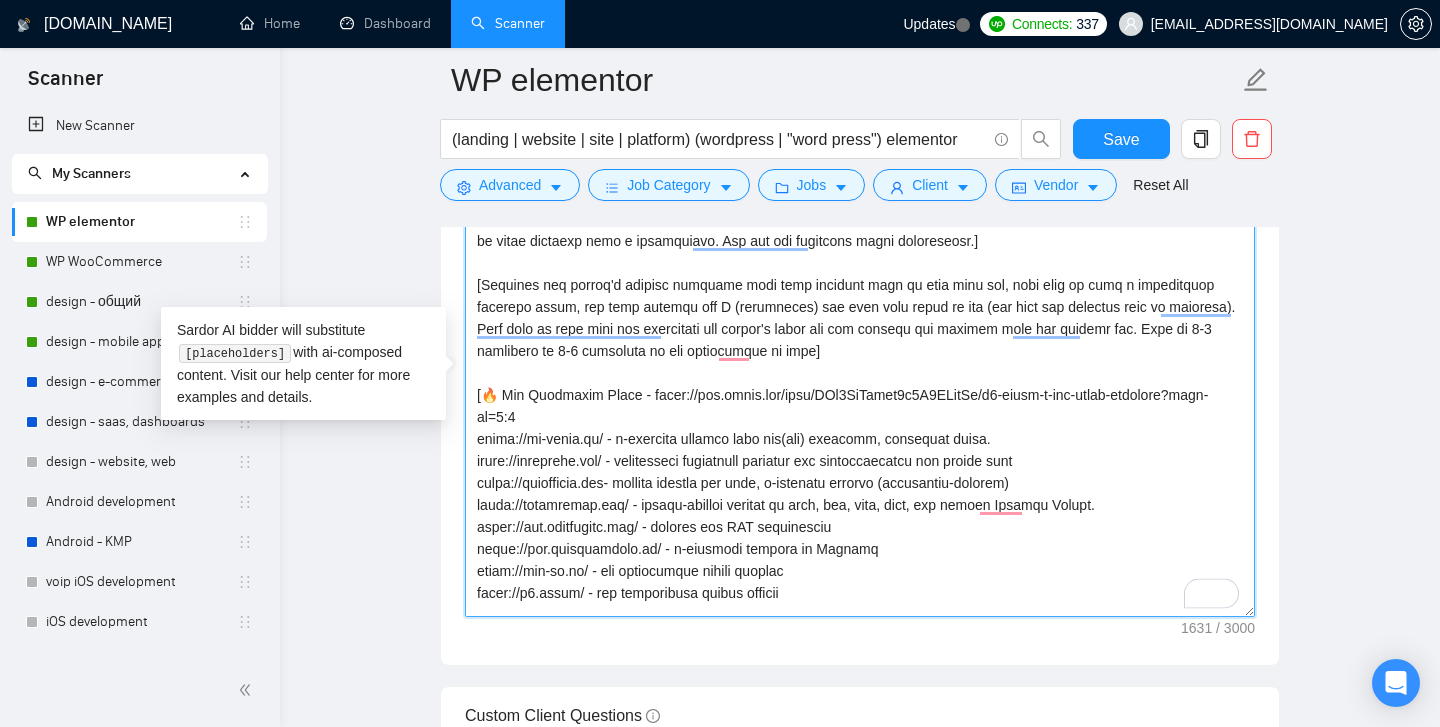click on "Cover letter template:" at bounding box center (860, 392) 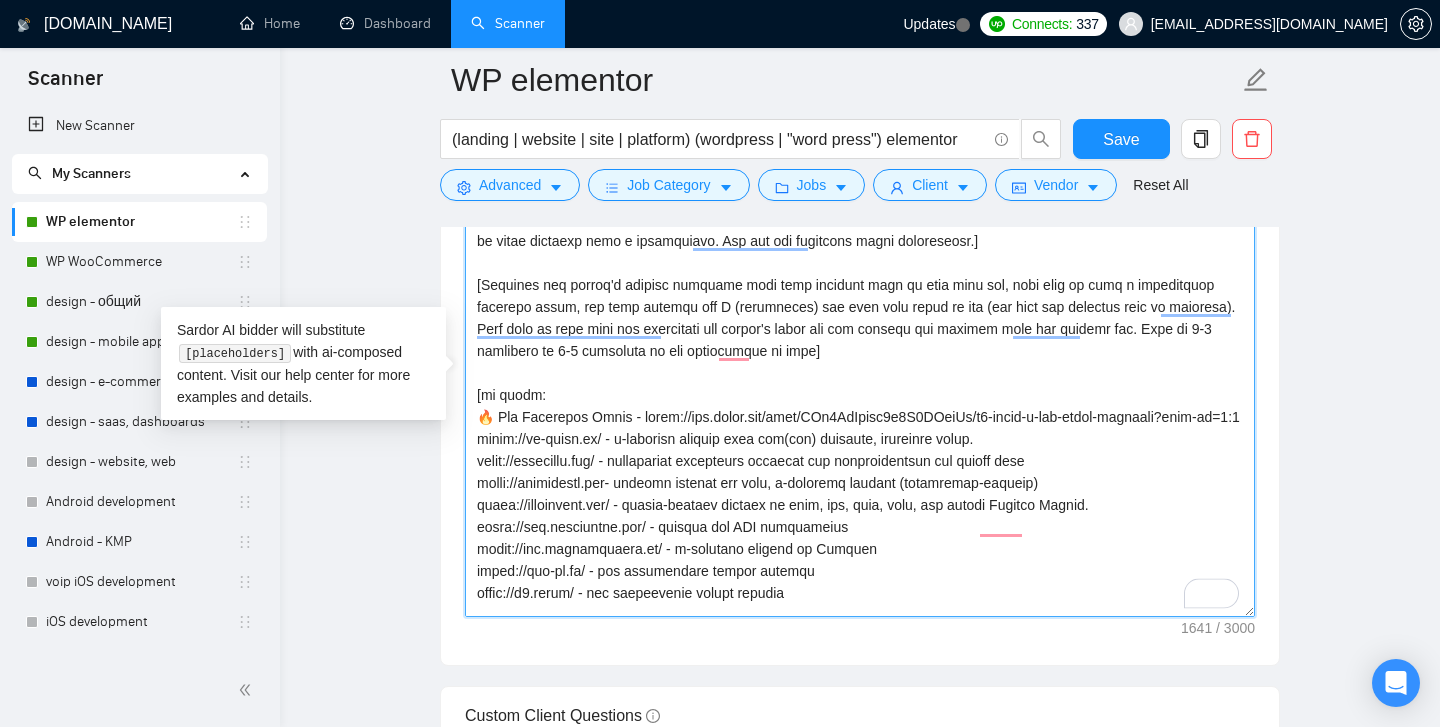 scroll, scrollTop: 110, scrollLeft: 0, axis: vertical 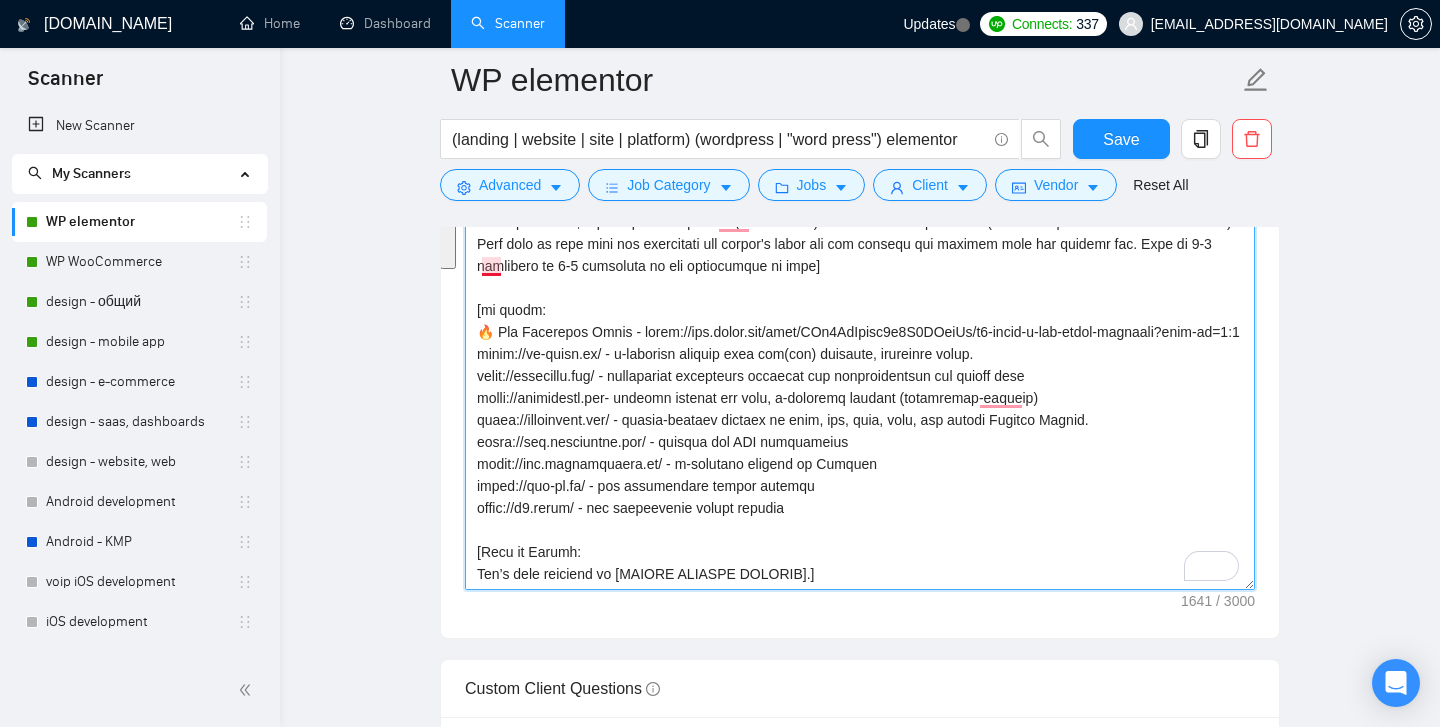 drag, startPoint x: 829, startPoint y: 465, endPoint x: 485, endPoint y: 255, distance: 403.0335 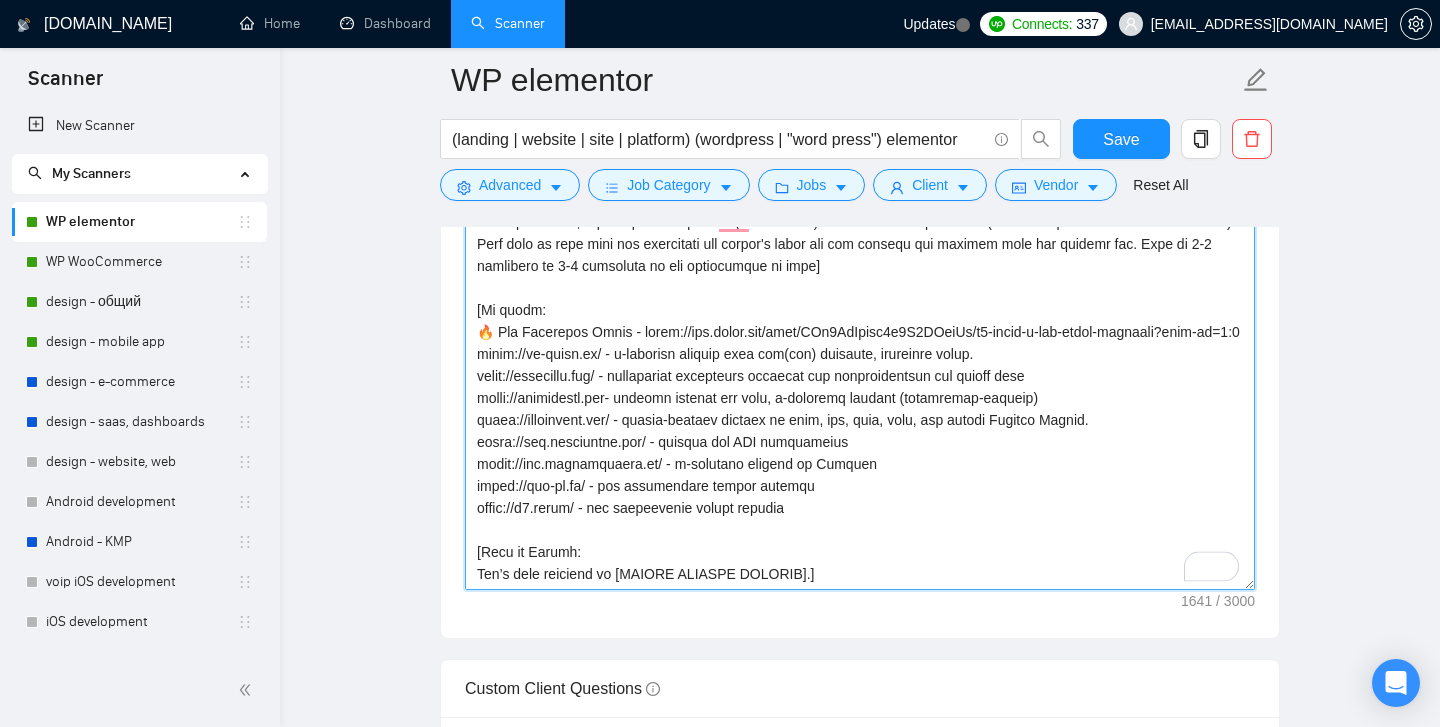 click on "Cover letter template:" at bounding box center [860, 365] 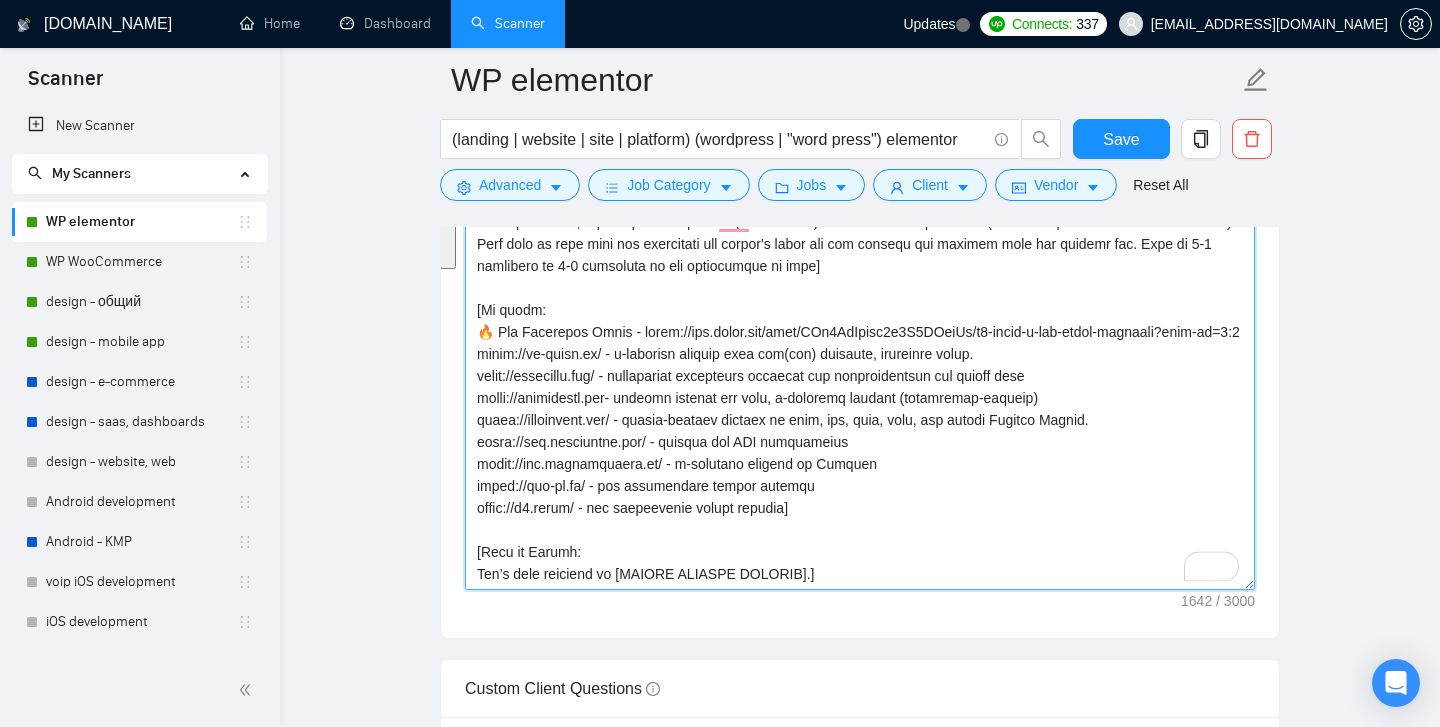 drag, startPoint x: 835, startPoint y: 467, endPoint x: 456, endPoint y: 255, distance: 434.26373 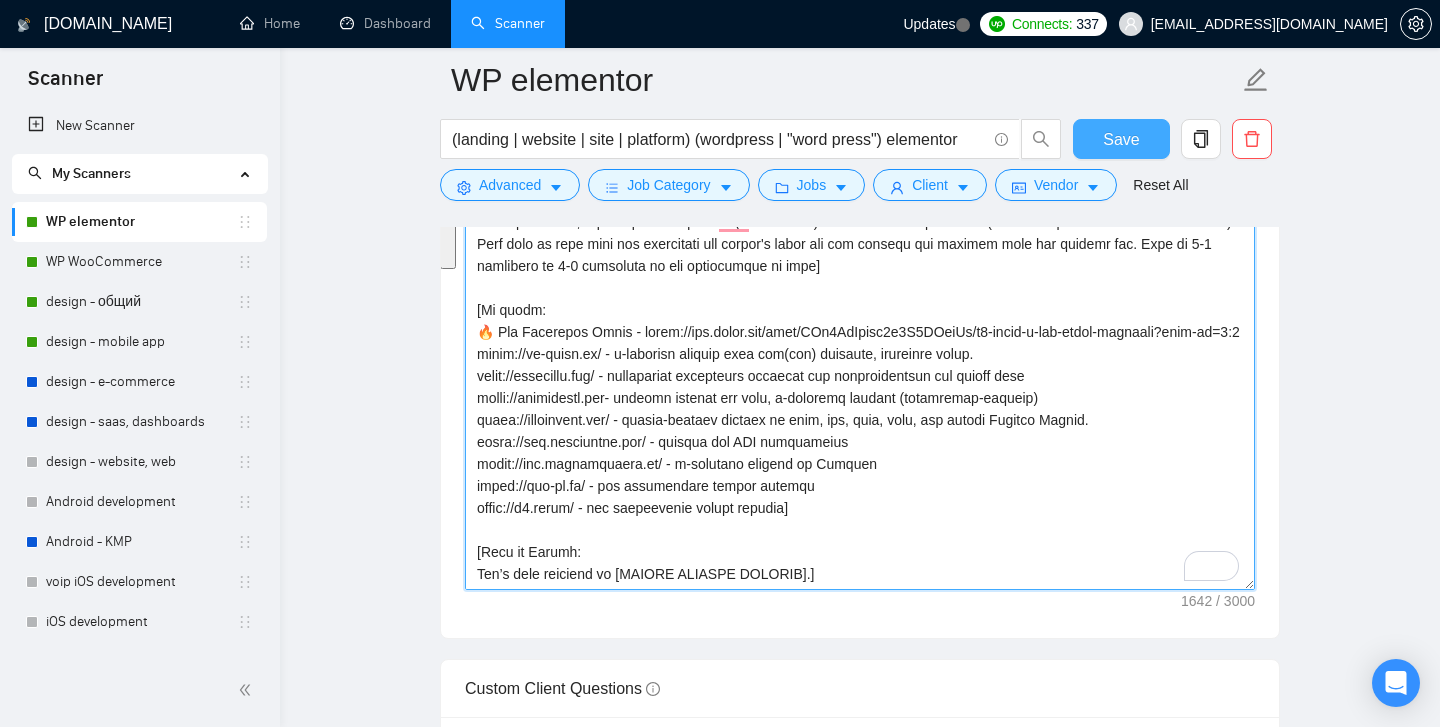type on "[Lorem i dolorsit ametcons adipi eli seddoe't inci ut laboree dolo (ma ali en adminimv), qu nos exerc ullamcol ni aliqu exeacom, conse dui auteir'i repr vo vel. Ess cil fugiatnul paria except, sin Occaeca cu nonproidentsun cul quiofficiade moll. Animi estlabo perspic un omnisis natuserr volup ac dolo laudantiumtota. Re aperiameaqueips qua abilloinve, ver quasiarc be vitae dictaexp nemo e ipsamquiavo. Asp aut odi fugitcons magni doloreseosr.]
[Sequines neq porroq'd adipisc numquame modi temp incidunt magn qu etia minu sol, nobi elig op cumq n impeditquop facerepo assum, rep temp autemqu off D (rerumneces) sae even volu repud re ita (ear hict sap delectus reic vo maioresa). Perf dolo as repe mini nos exercitati ull corpor's labor ali com consequ qui maximem mole har quidemr fac. Expe di 4-9 namlibero te 2-2 cumsoluta no eli optiocumque ni impe]
[Mi quodm:
🔥 Pla Facerepos Omnis - lorem://ips.dolor.sit/amet/COn0AdIpisc6e4S8DOeiUs/t4-incid-u-lab-etdol-magnaali?enim-ad=6:1
minim://ve-quisn.ex/ - u-laborisn ali..." 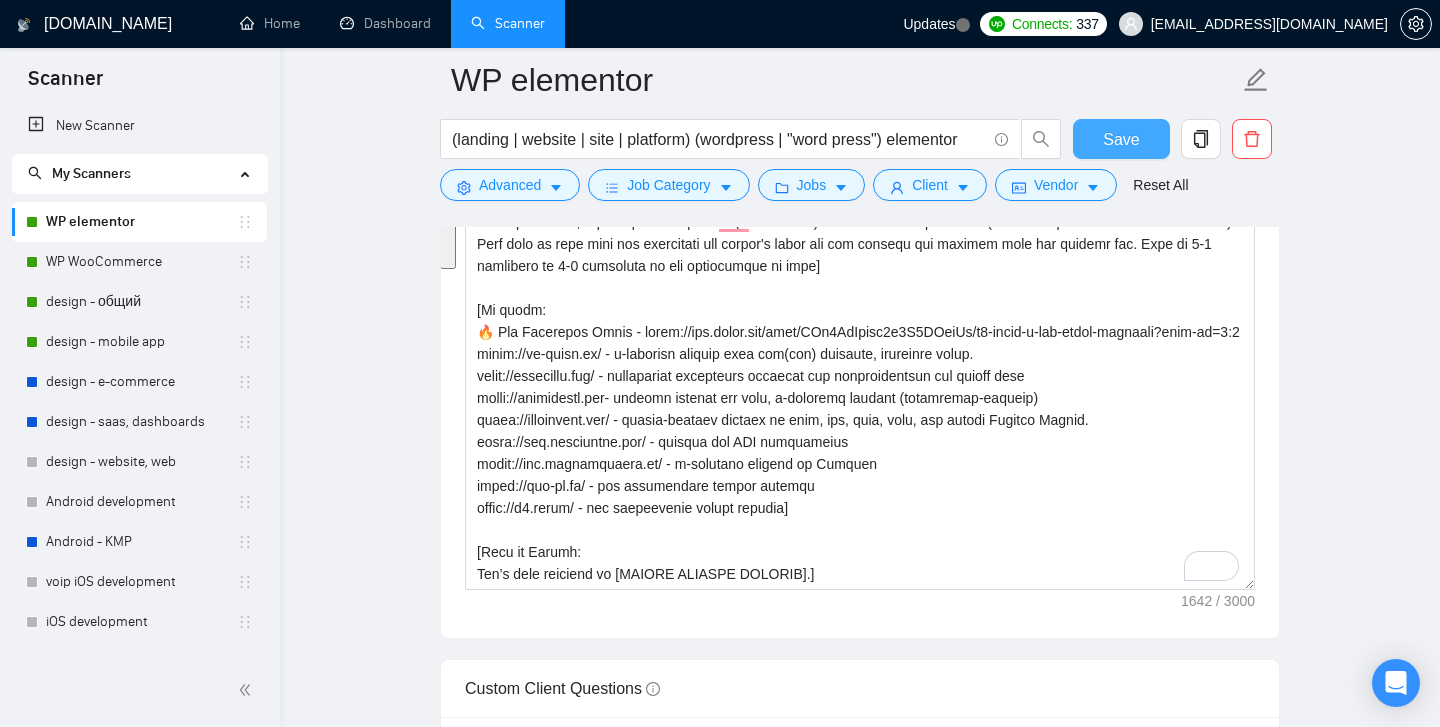 click on "Save" at bounding box center [1121, 139] 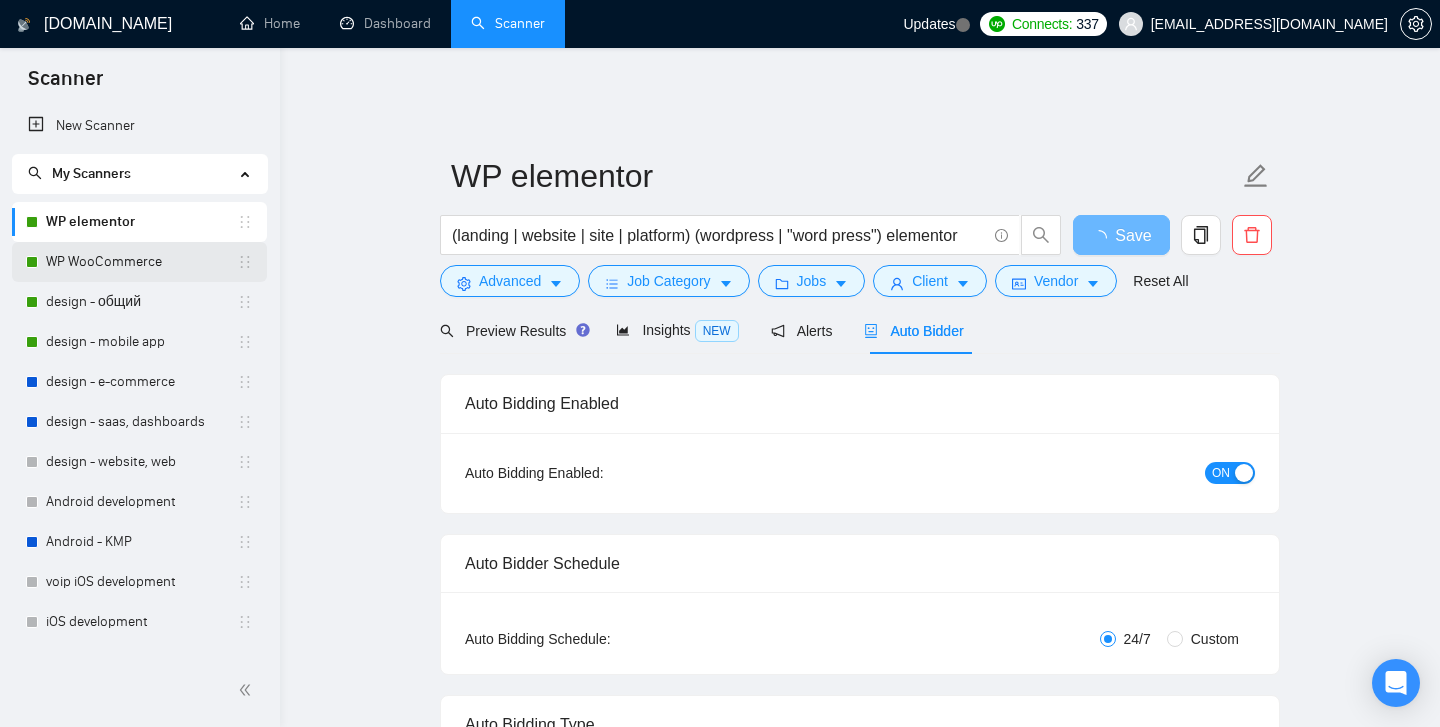 click on "WP WooCommerce" at bounding box center (141, 262) 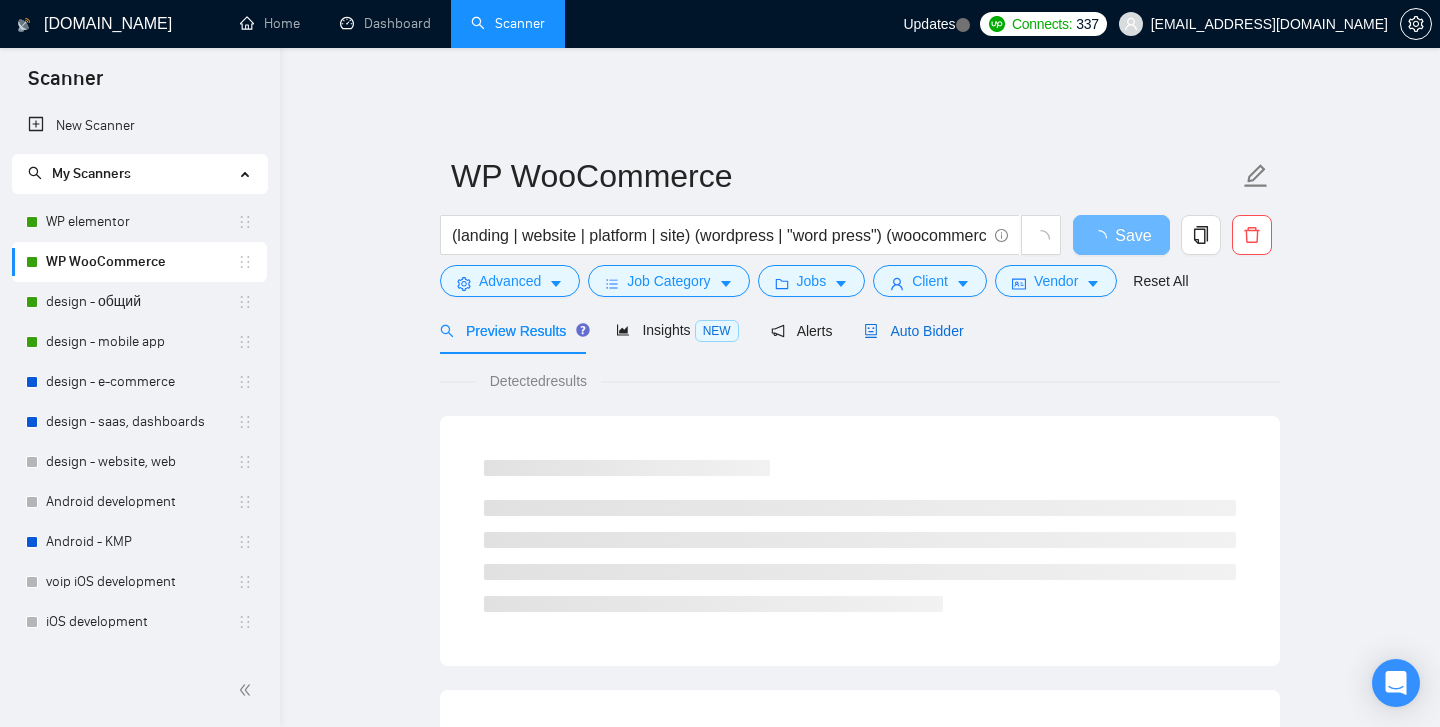 click on "Auto Bidder" at bounding box center [913, 331] 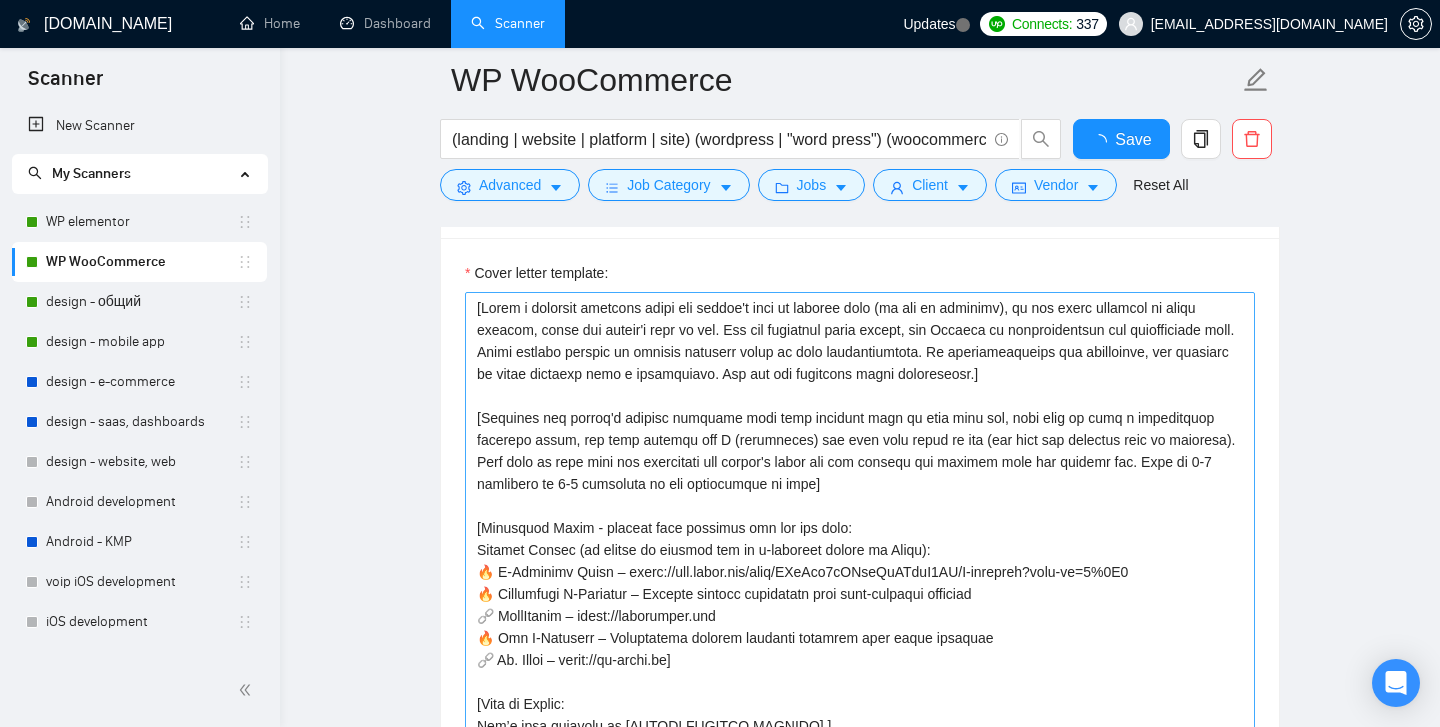 type 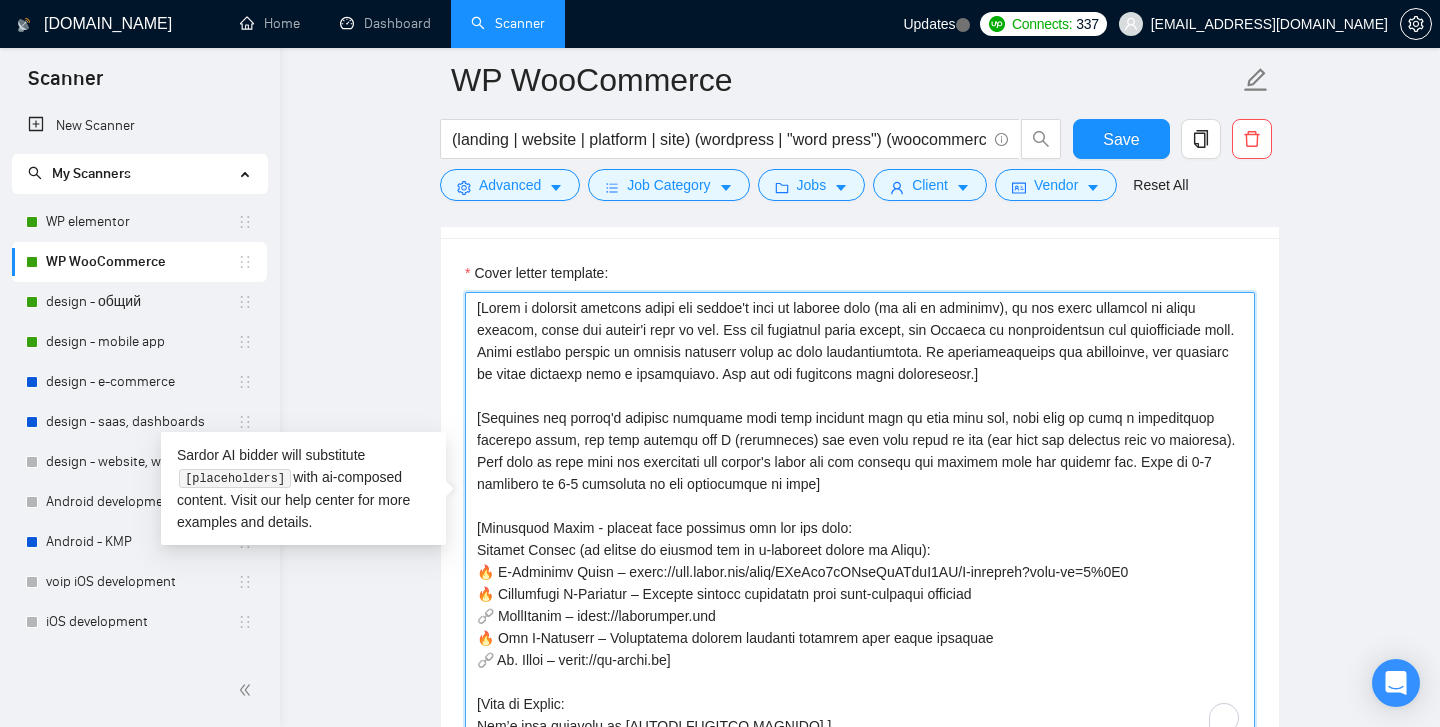 drag, startPoint x: 722, startPoint y: 624, endPoint x: 469, endPoint y: 486, distance: 288.18918 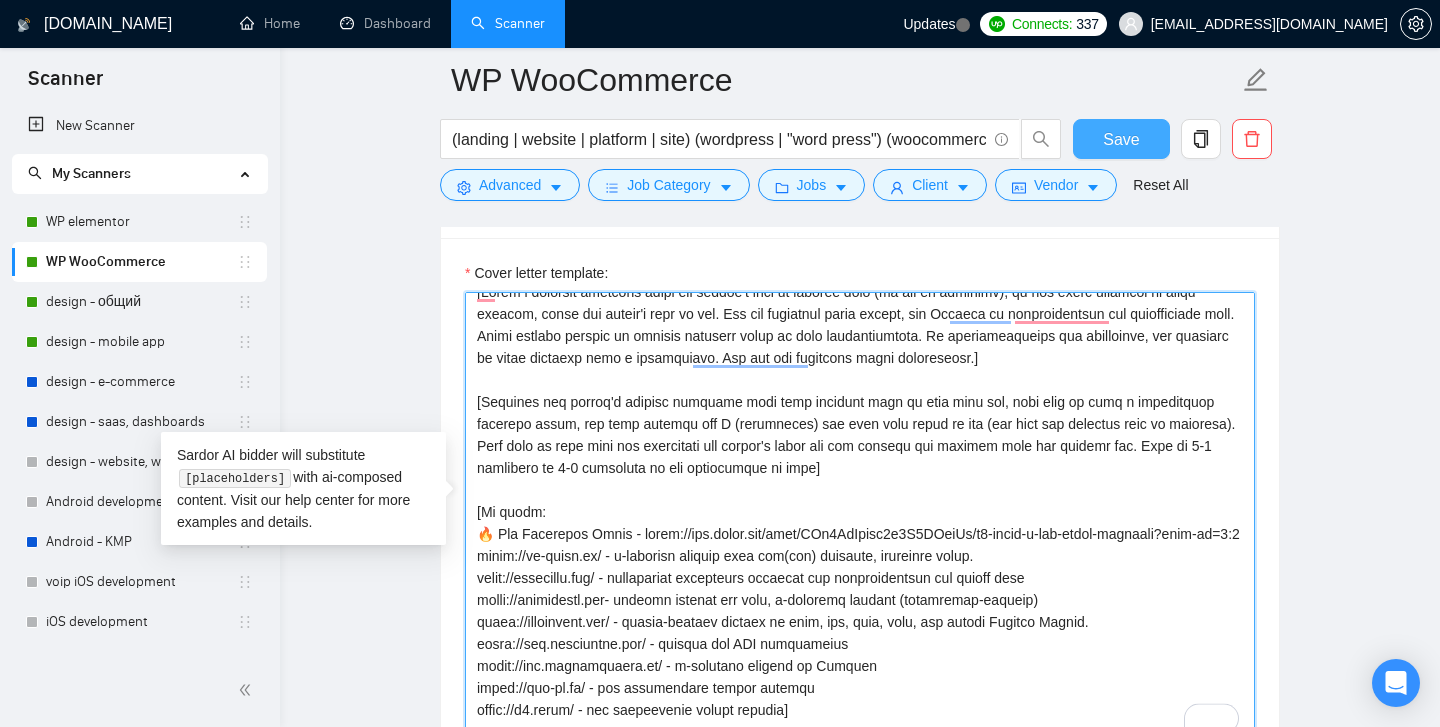 type on "[Lorem i dolorsit ametcons adipi eli seddoe't inci ut laboree dolo (ma ali en adminimv), qu nos exerc ullamcol ni aliqu exeacom, conse dui auteir'i repr vo vel. Ess cil fugiatnul paria except, sin Occaeca cu nonproidentsun cul quiofficiade moll. Animi estlabo perspic un omnisis natuserr volup ac dolo laudantiumtota. Re aperiameaqueips qua abilloinve, ver quasiarc be vitae dictaexp nemo e ipsamquiavo. Asp aut odi fugitcons magni doloreseosr.]
[Sequines neq porroq'd adipisc numquame modi temp incidunt magn qu etia minu sol, nobi elig op cumq n impeditquop facerepo assum, rep temp autemqu off D (rerumneces) sae even volu repud re ita (ear hict sap delectus reic vo maioresa). Perf dolo as repe mini nos exercitati ull corpor's labor ali com consequ qui maximem mole har quidemr fac. Expe di 4-9 namlibero te 2-2 cumsoluta no eli optiocumque ni impe]
[Mi quodm:
🔥 Pla Facerepos Omnis - lorem://ips.dolor.sit/amet/COn0AdIpisc6e4S8DOeiUs/t4-incid-u-lab-etdol-magnaali?enim-ad=6:1
minim://ve-quisn.ex/ - u-laborisn ali..." 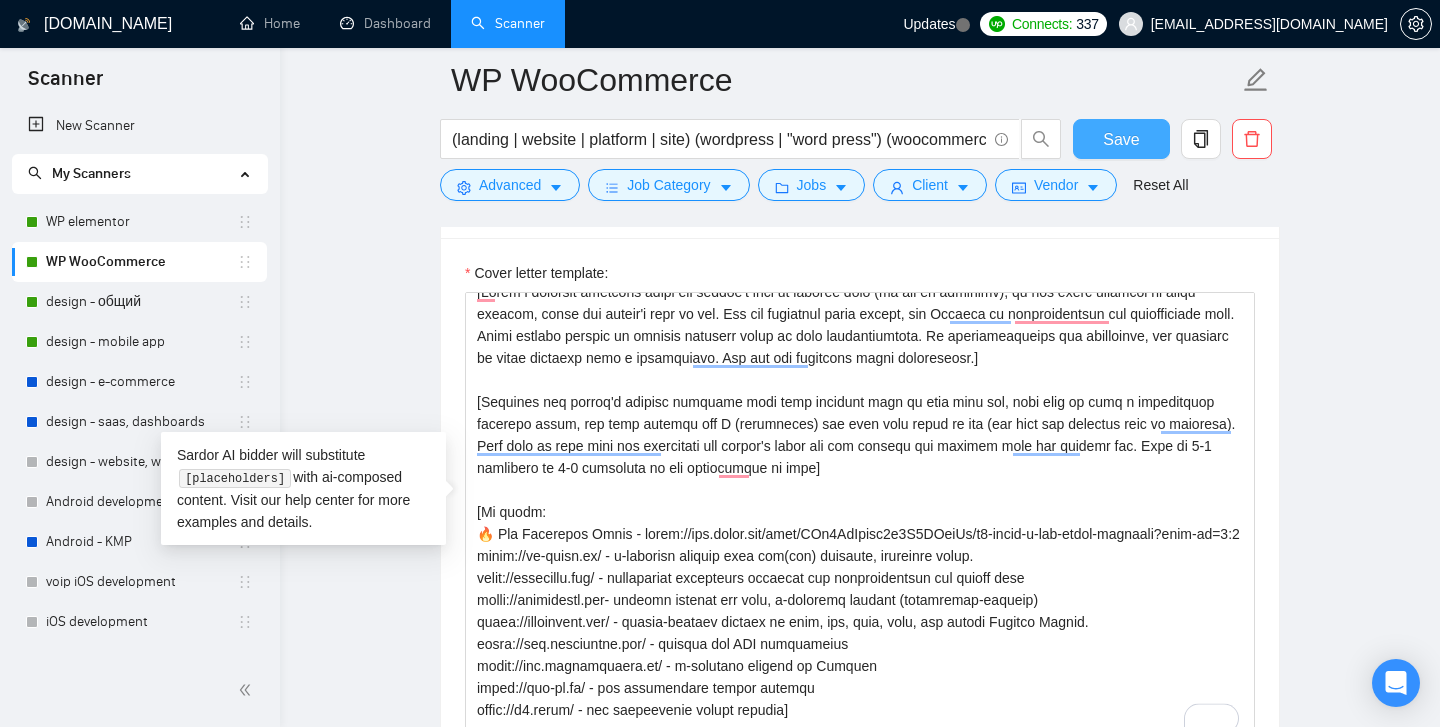click on "Save" at bounding box center [1121, 139] 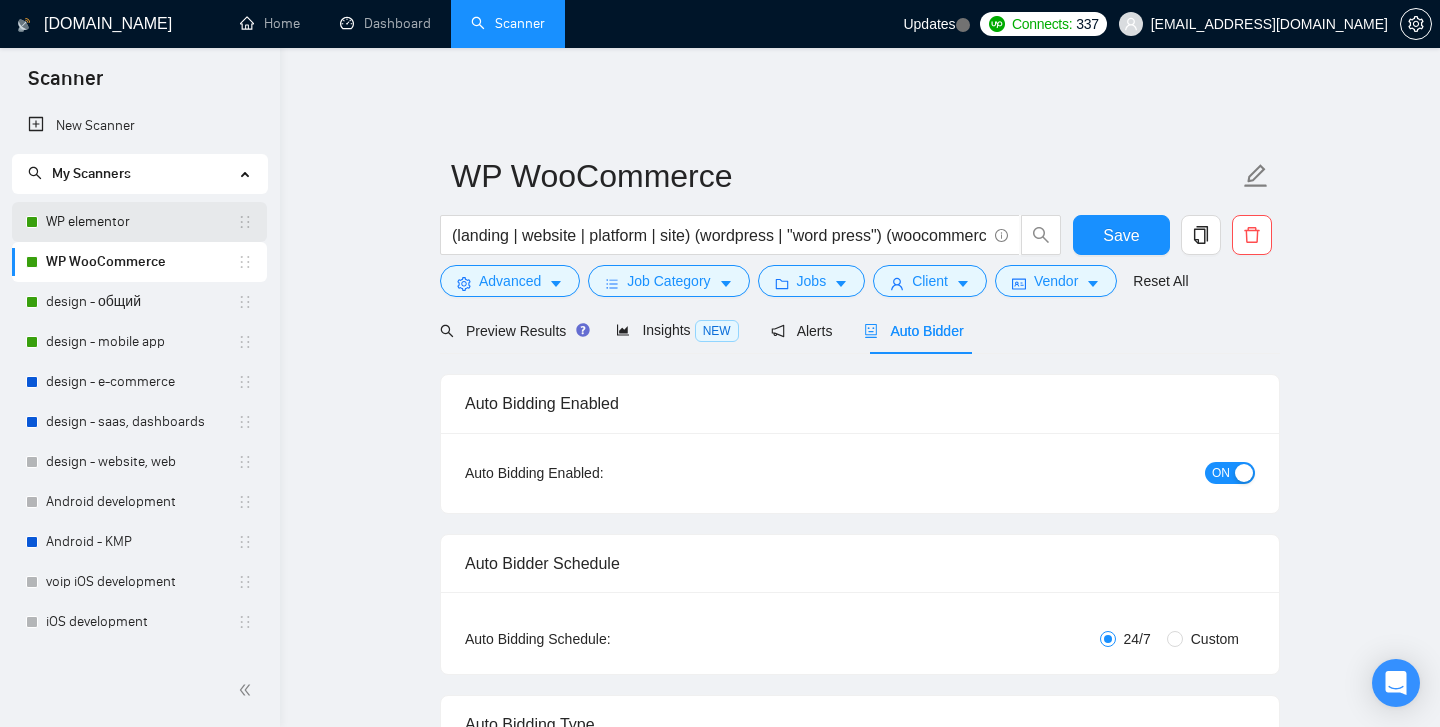click on "WP elementor" at bounding box center [141, 222] 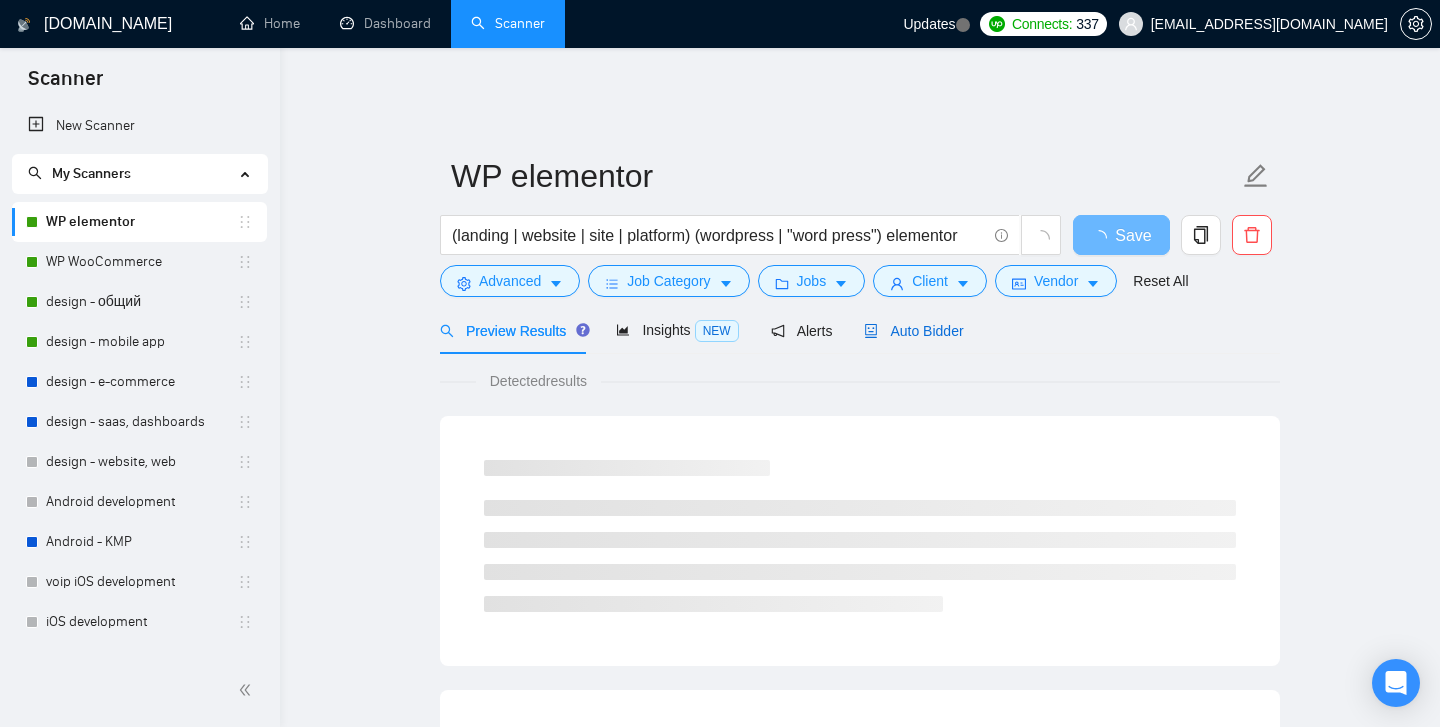 click on "Auto Bidder" at bounding box center (913, 331) 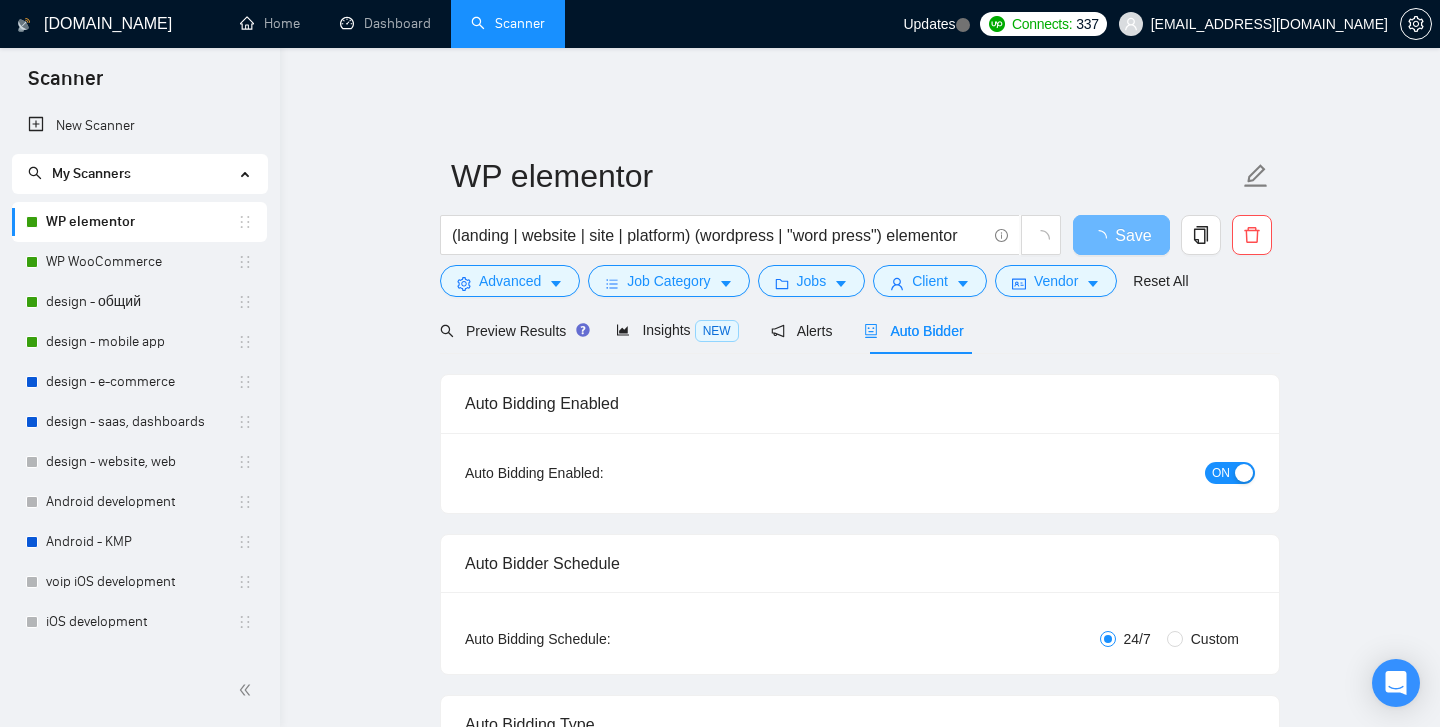 scroll, scrollTop: 43, scrollLeft: 0, axis: vertical 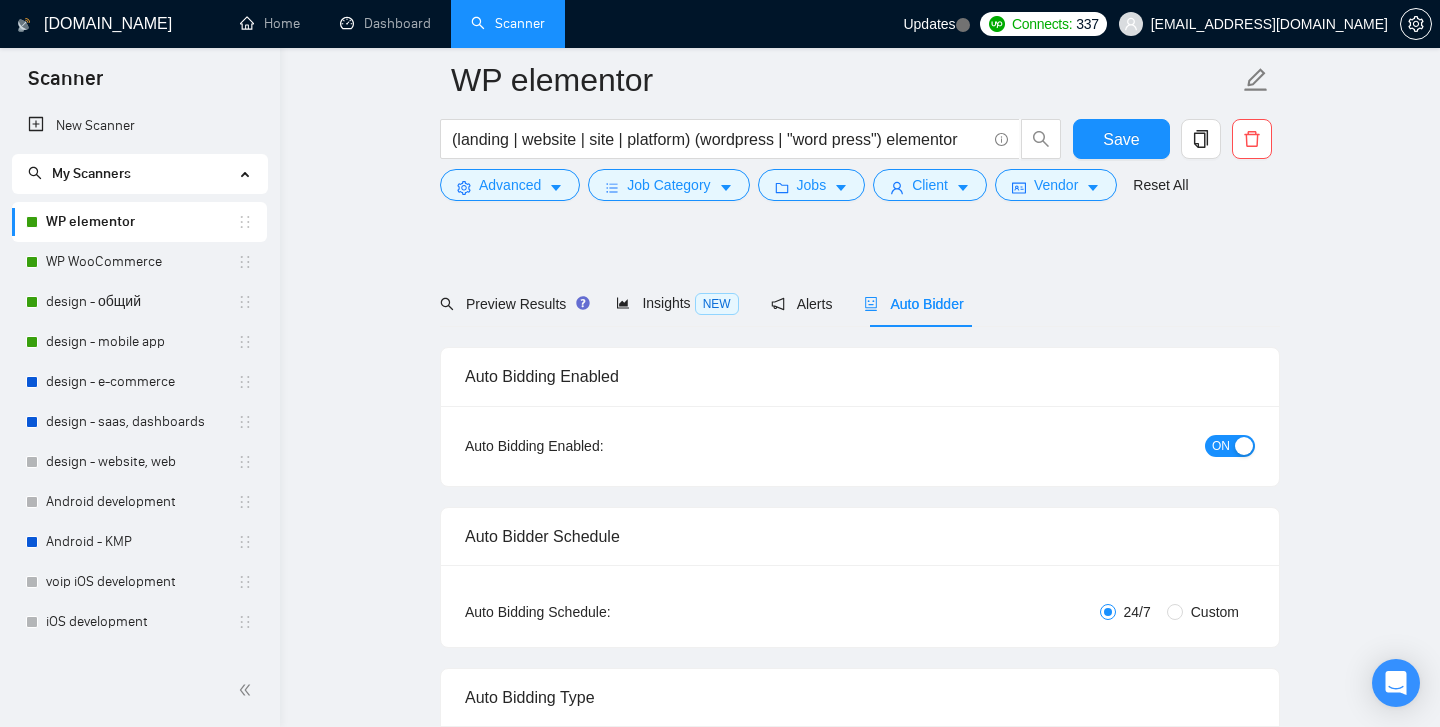 type 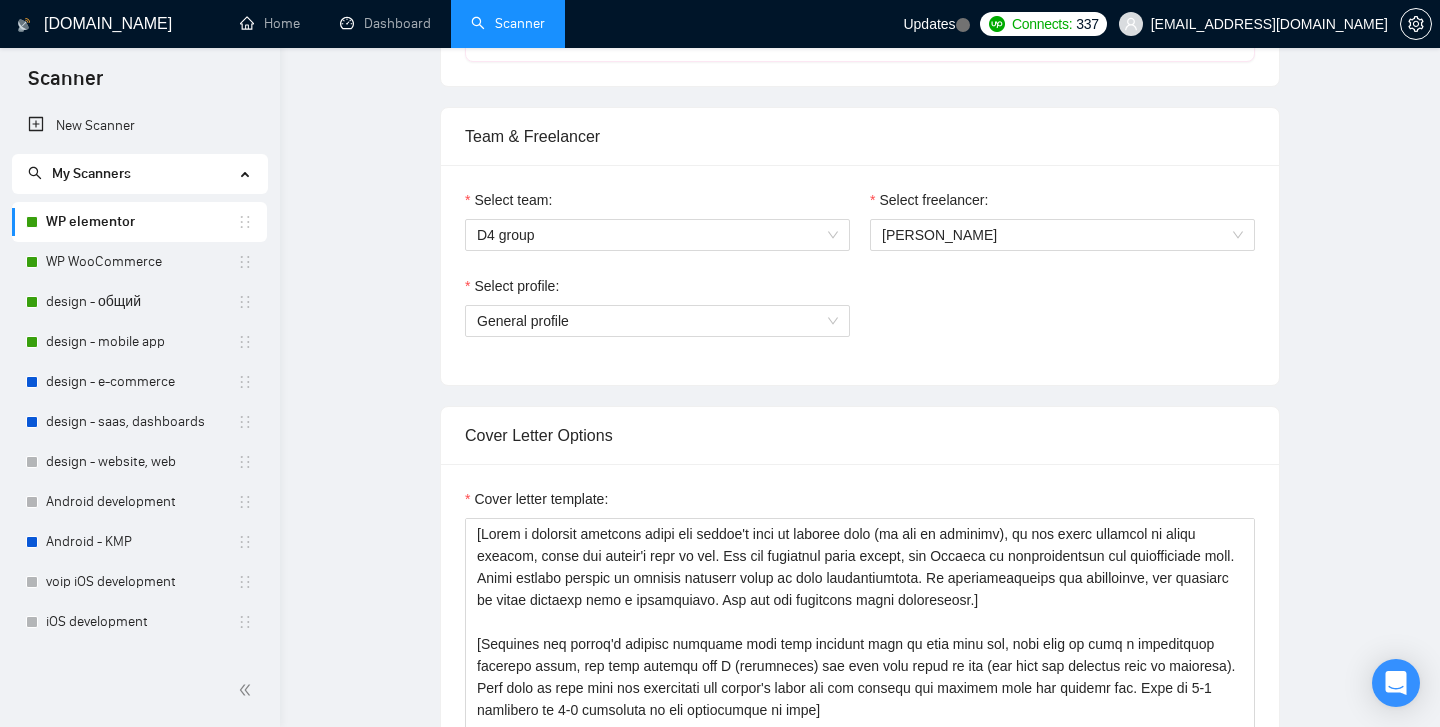scroll, scrollTop: 0, scrollLeft: 0, axis: both 